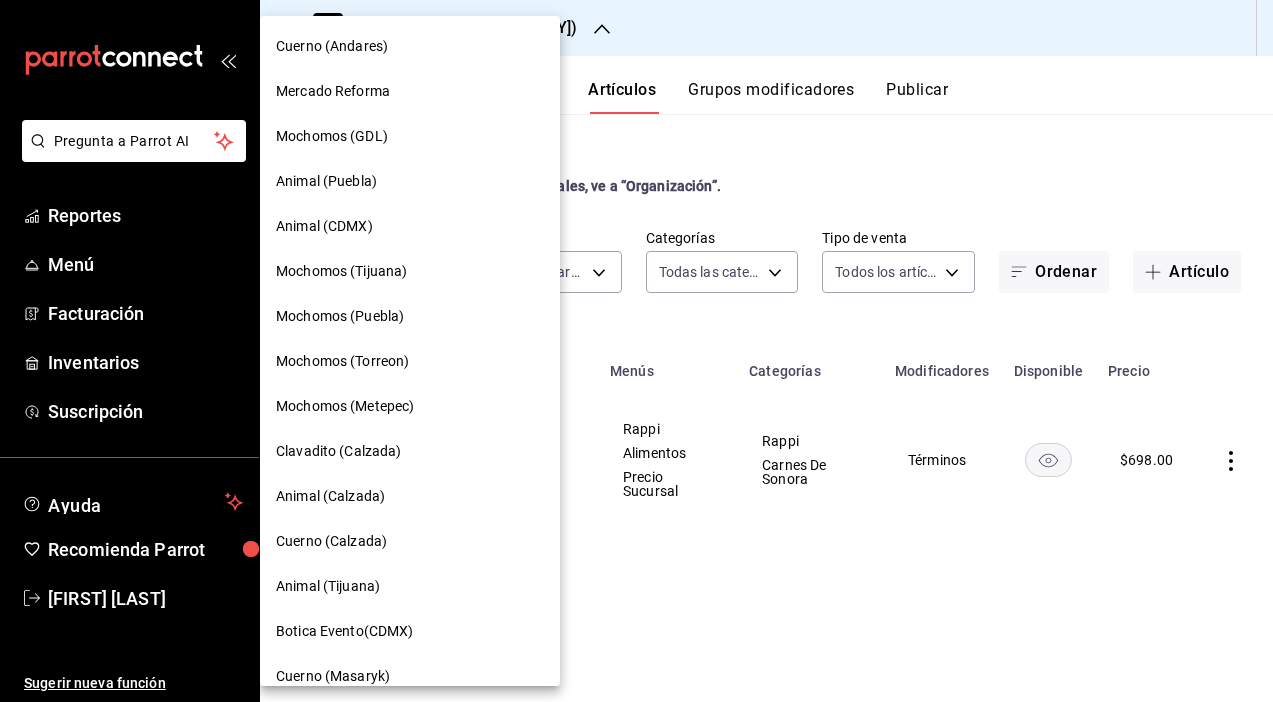 scroll, scrollTop: 0, scrollLeft: 0, axis: both 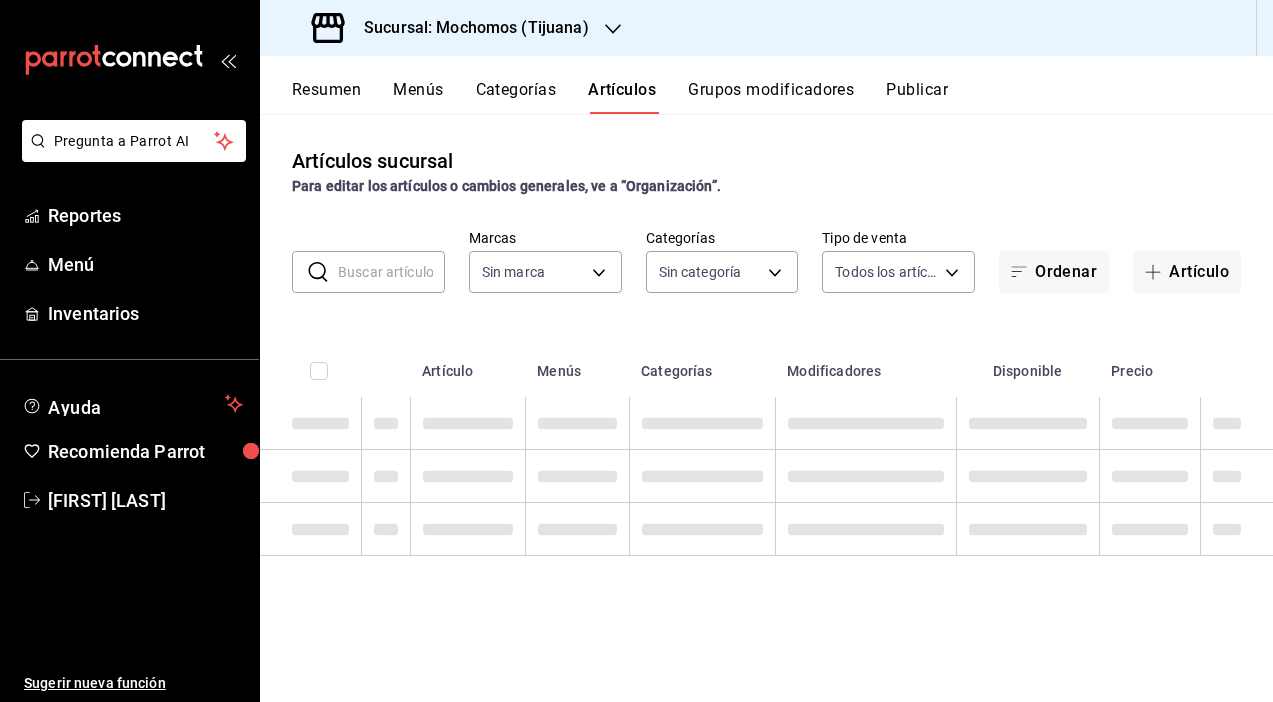 type on "c300ab0f-4e96-434a-ab79-9fec8b673c9f" 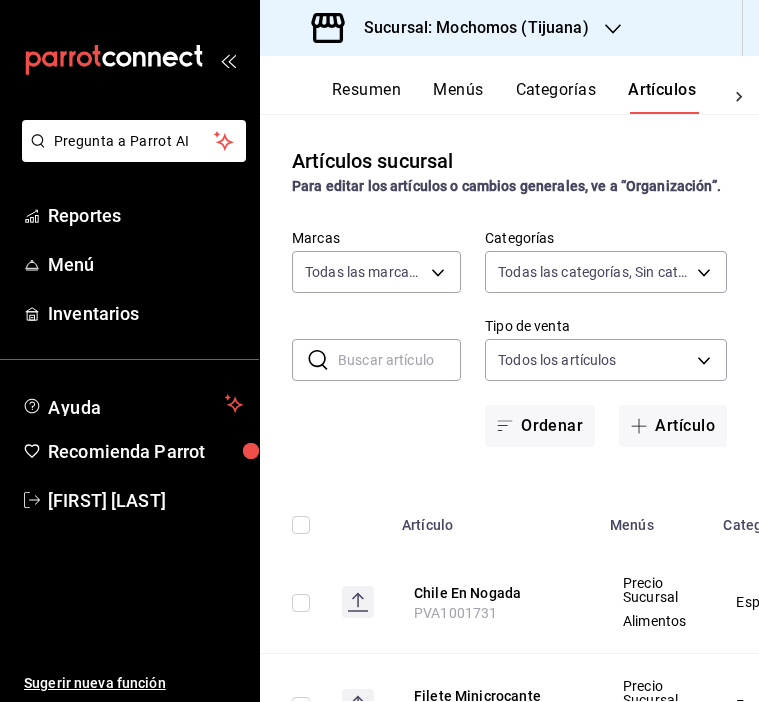 click at bounding box center (399, 360) 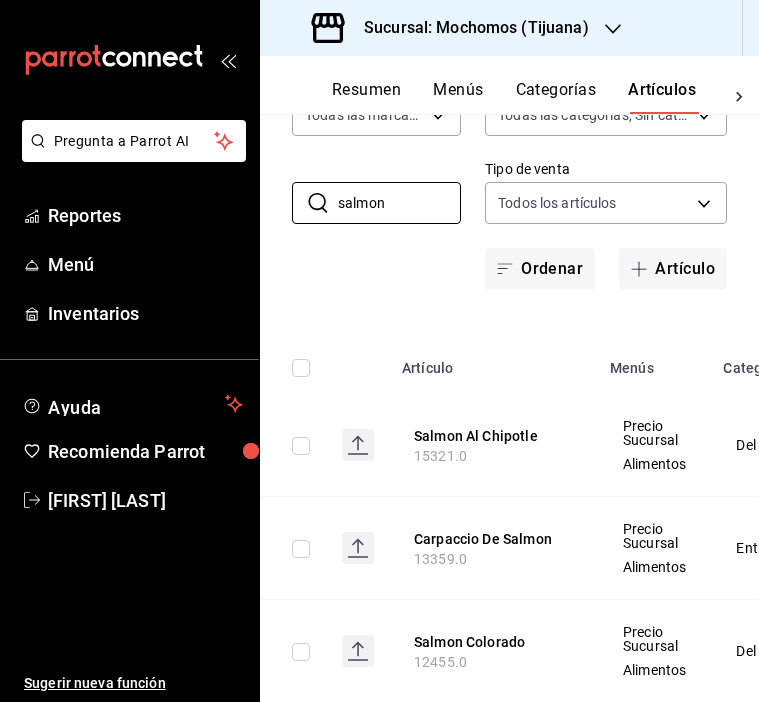 scroll, scrollTop: 169, scrollLeft: 0, axis: vertical 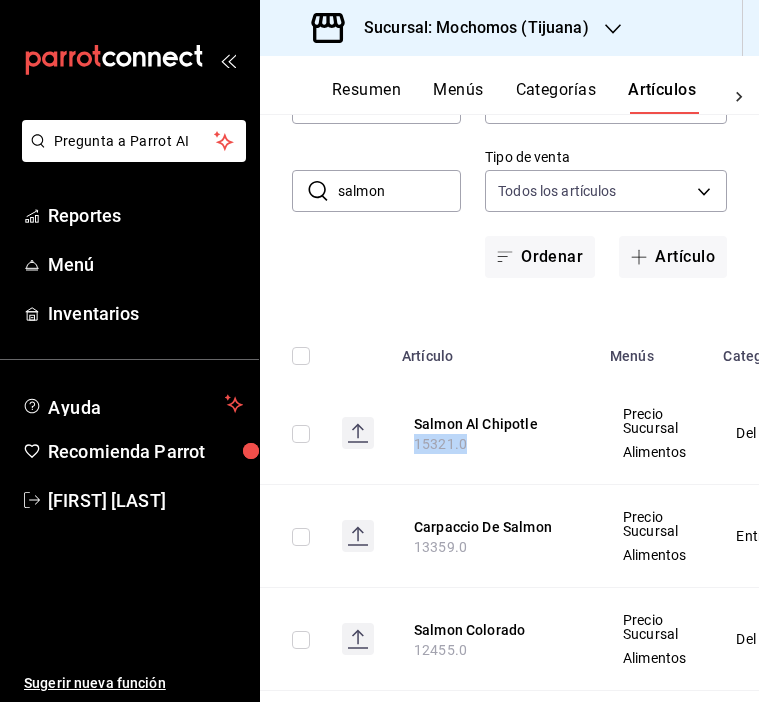 drag, startPoint x: 462, startPoint y: 467, endPoint x: 399, endPoint y: 467, distance: 63 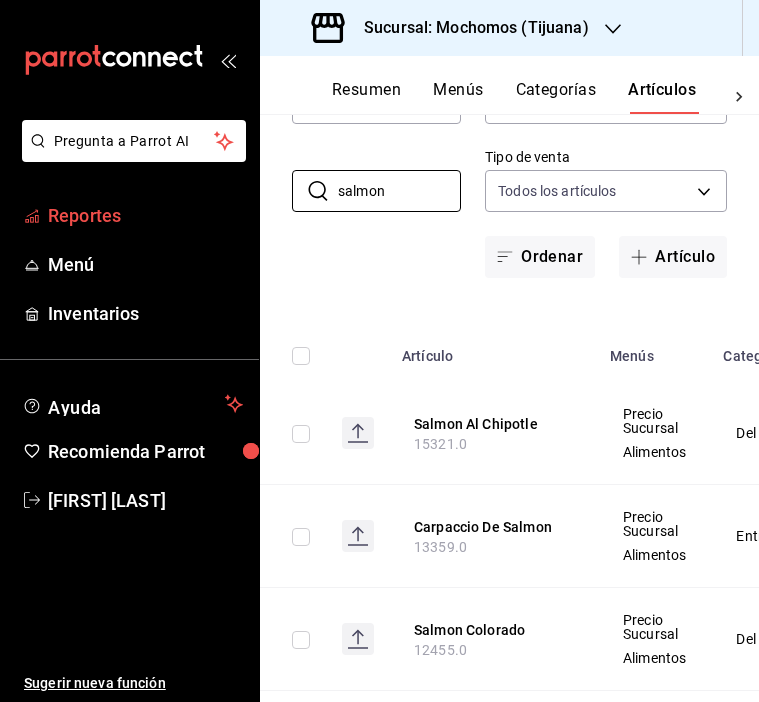 drag, startPoint x: 380, startPoint y: 214, endPoint x: 250, endPoint y: 213, distance: 130.00385 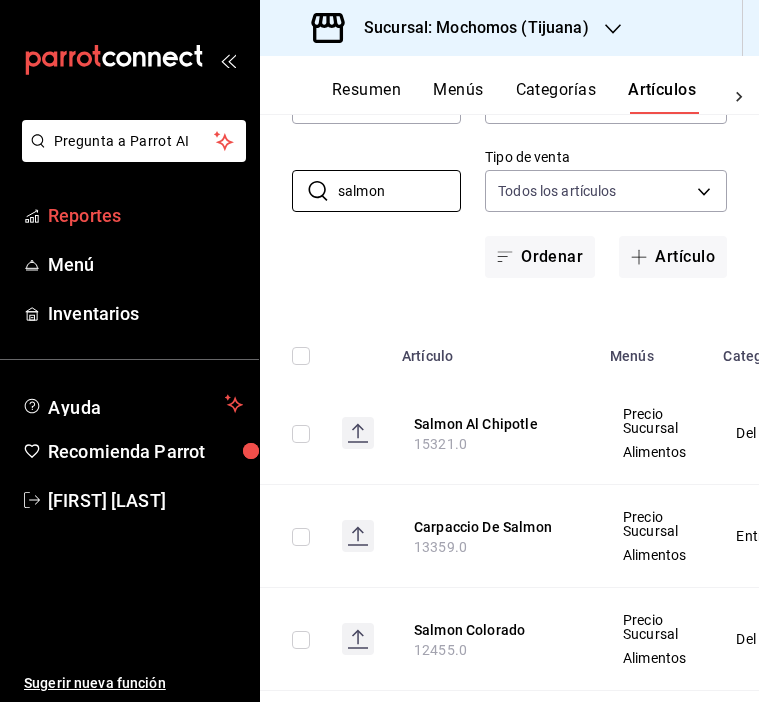 type on "n" 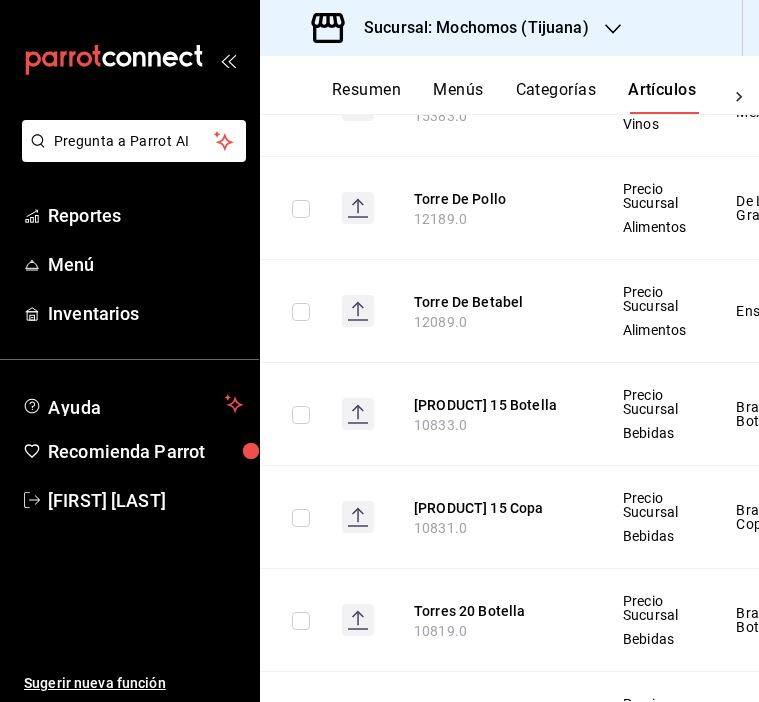 scroll, scrollTop: 339, scrollLeft: 0, axis: vertical 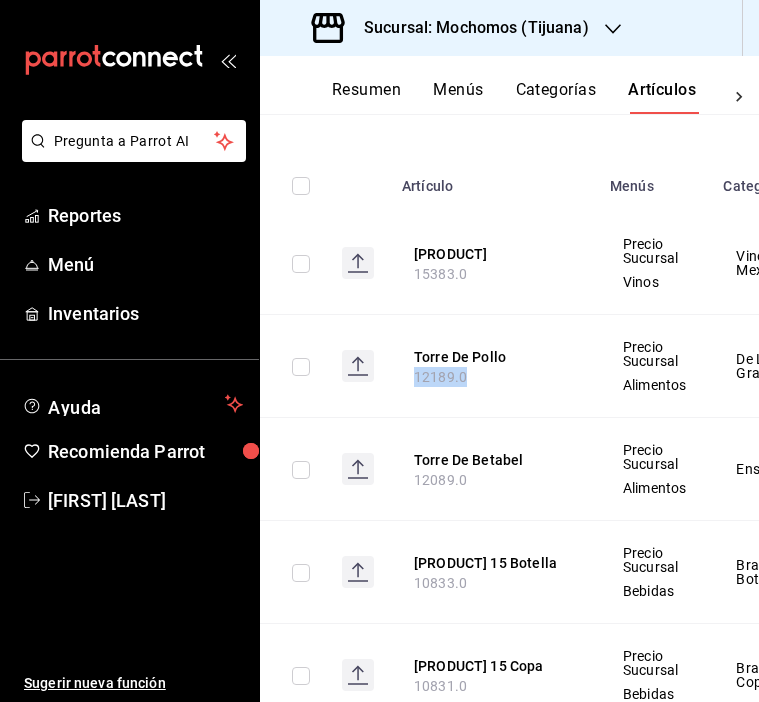 drag, startPoint x: 469, startPoint y: 401, endPoint x: 394, endPoint y: 401, distance: 75 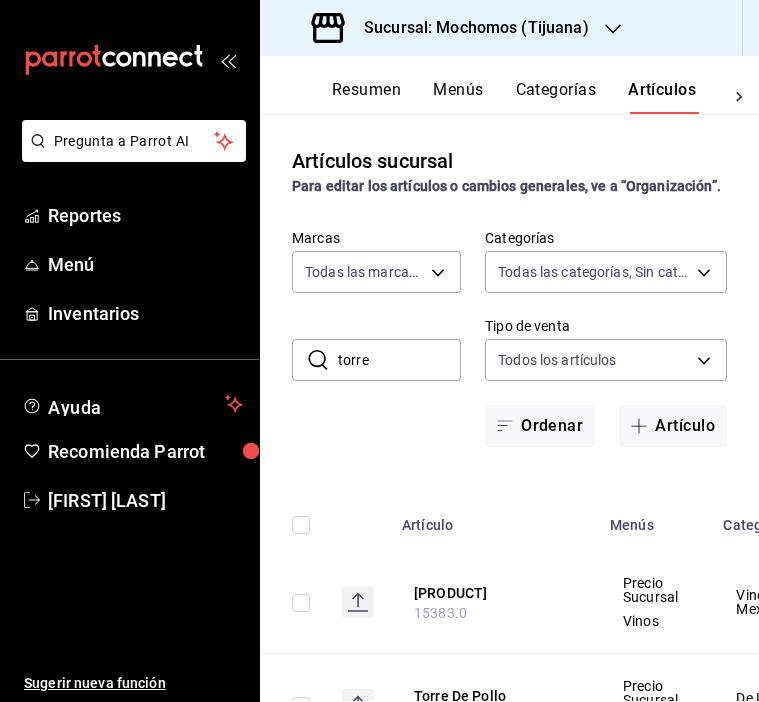 scroll, scrollTop: 0, scrollLeft: 0, axis: both 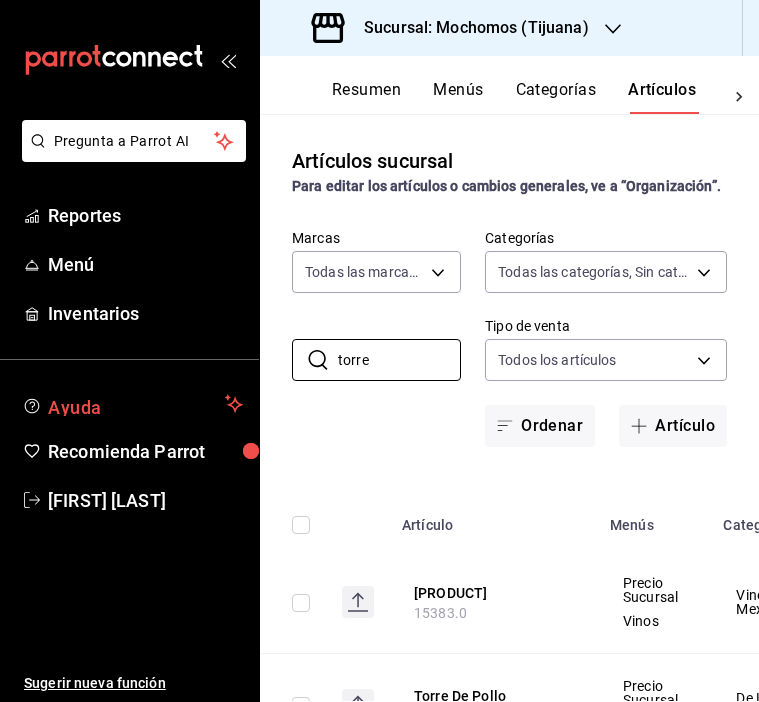 drag, startPoint x: 380, startPoint y: 383, endPoint x: 246, endPoint y: 383, distance: 134 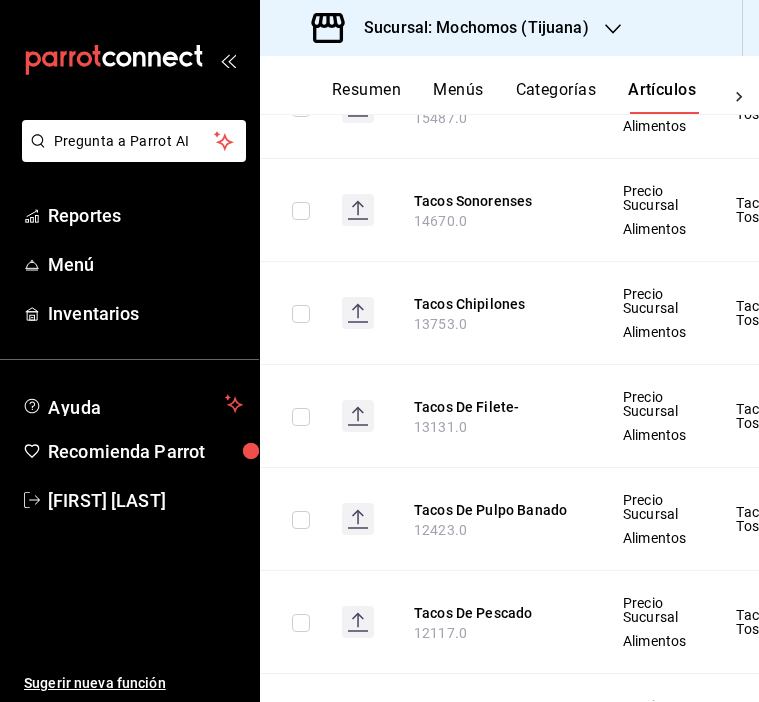 scroll, scrollTop: 564, scrollLeft: 0, axis: vertical 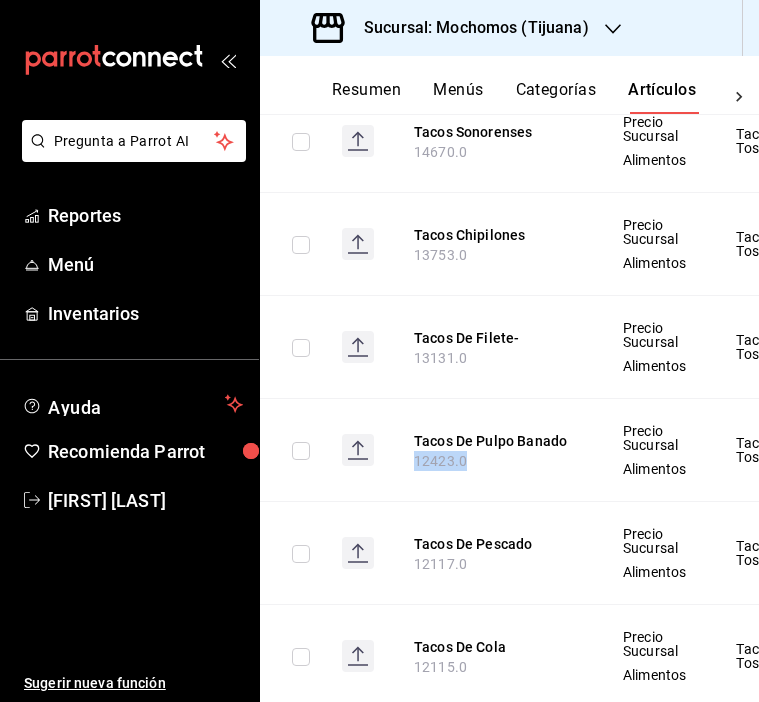 drag, startPoint x: 464, startPoint y: 484, endPoint x: 391, endPoint y: 484, distance: 73 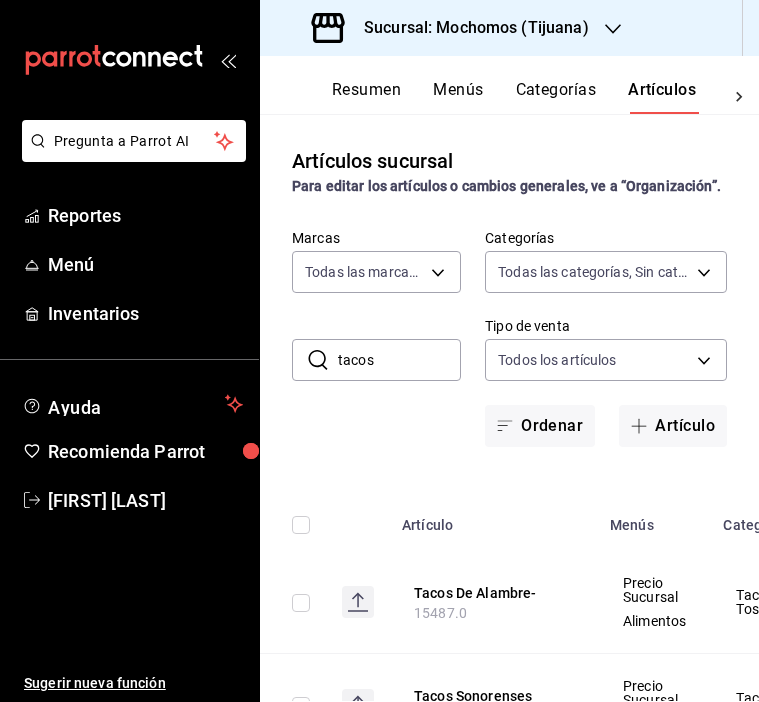 scroll, scrollTop: 0, scrollLeft: 0, axis: both 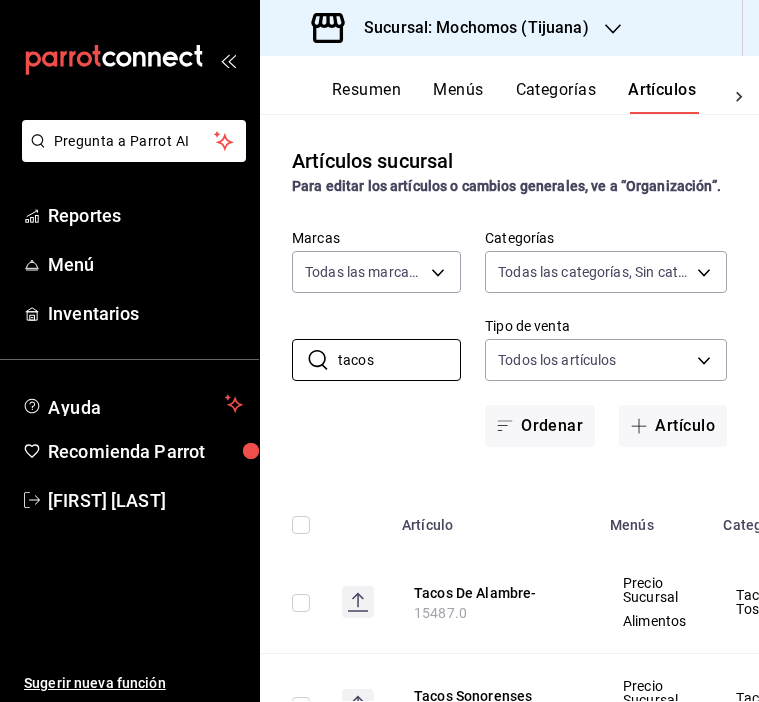 drag, startPoint x: 383, startPoint y: 378, endPoint x: 260, endPoint y: 378, distance: 123 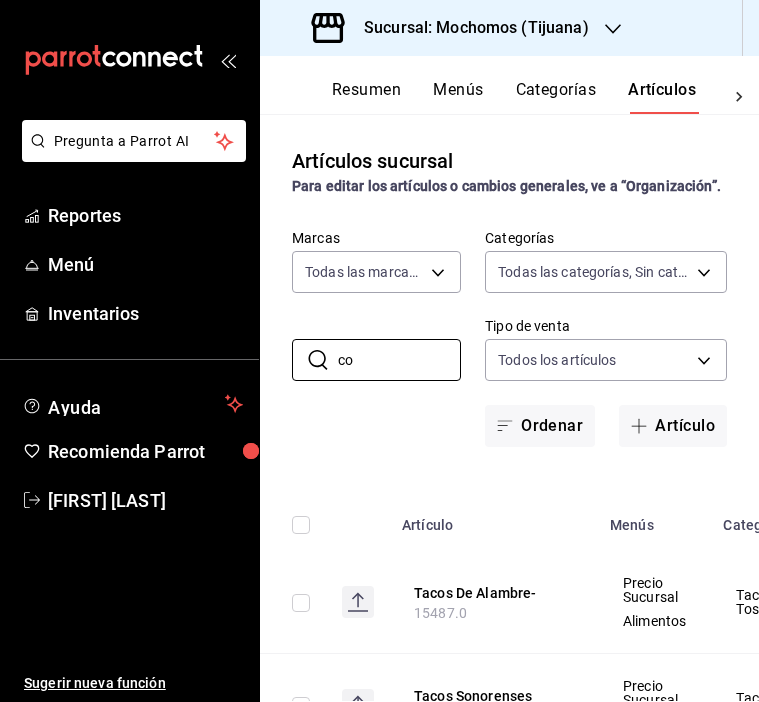 type on "c" 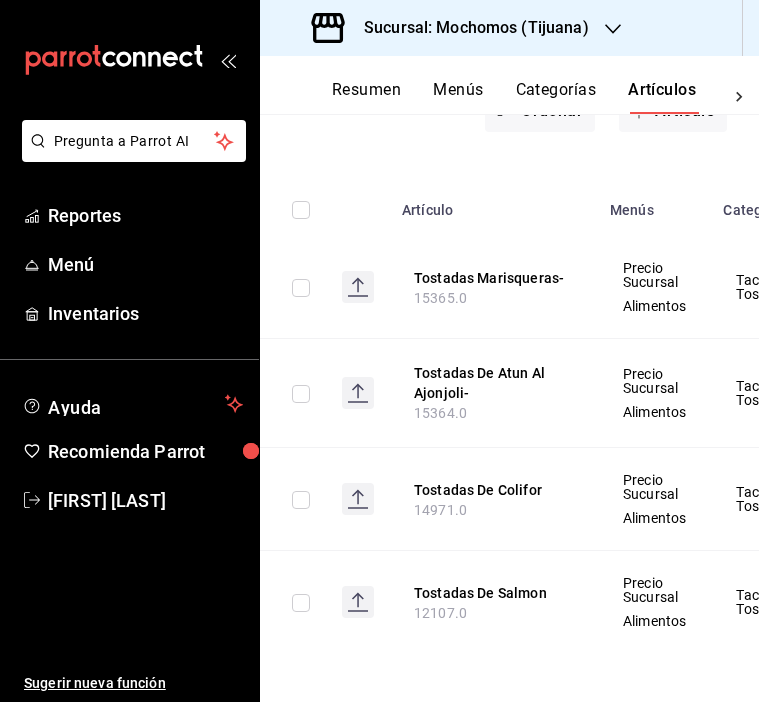 scroll, scrollTop: 336, scrollLeft: 0, axis: vertical 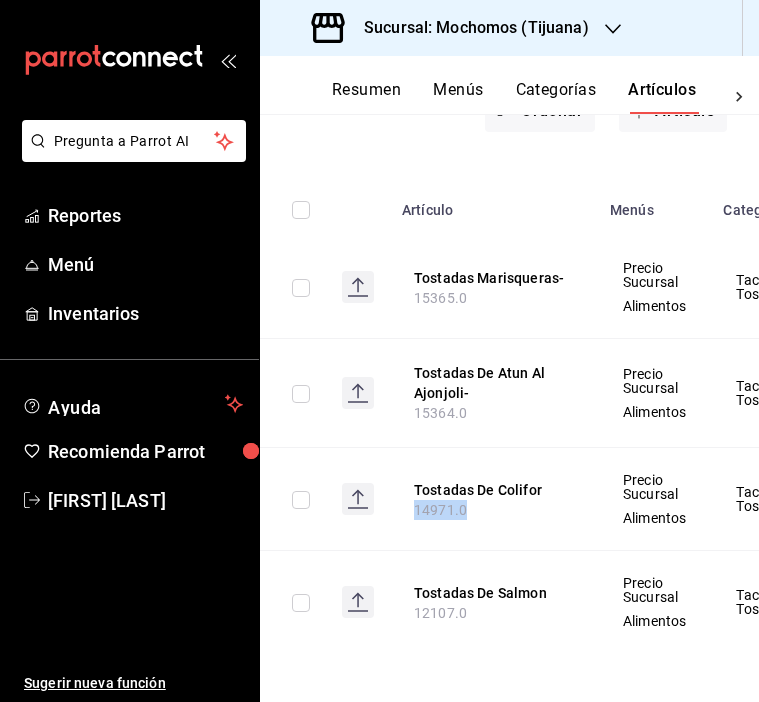 drag, startPoint x: 465, startPoint y: 509, endPoint x: 392, endPoint y: 509, distance: 73 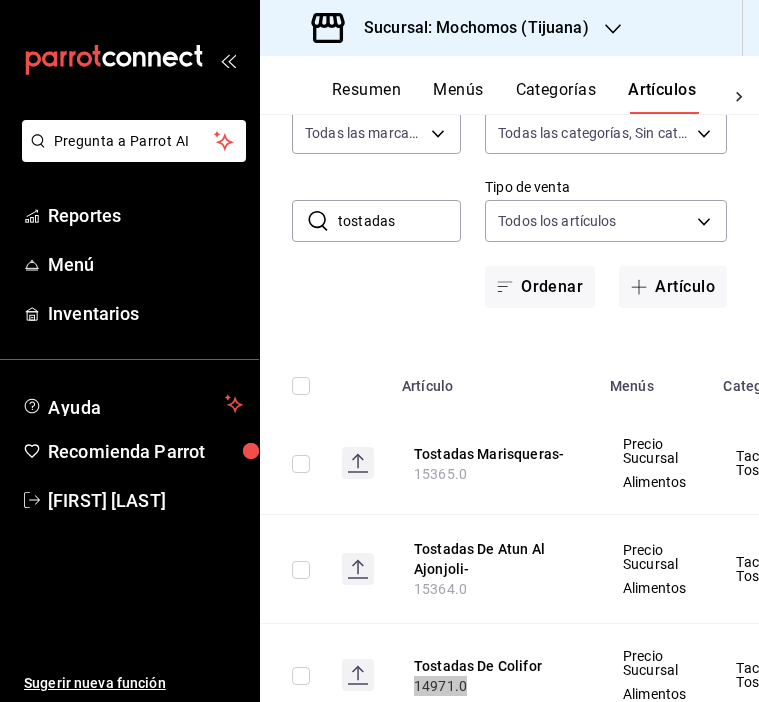 scroll, scrollTop: 91, scrollLeft: 0, axis: vertical 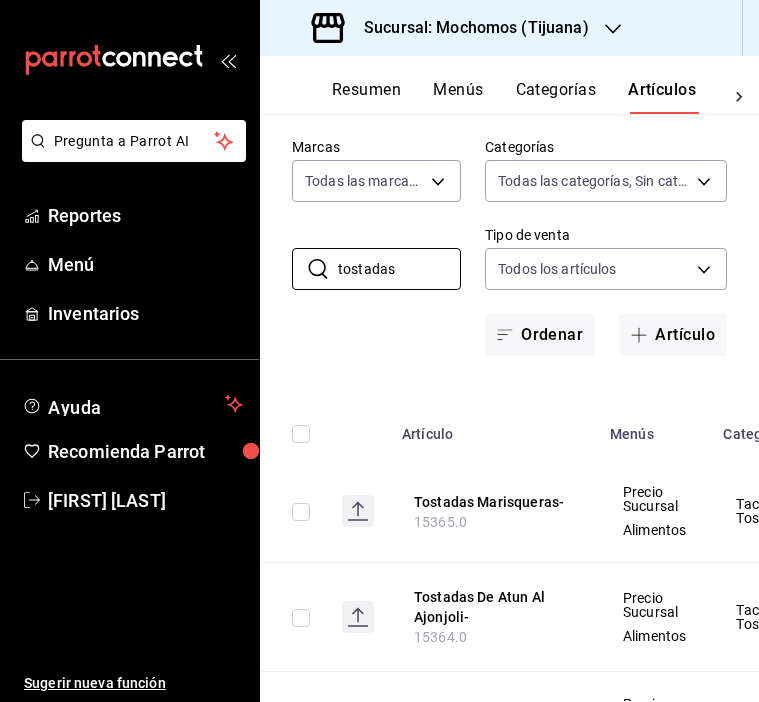 drag, startPoint x: 416, startPoint y: 289, endPoint x: 270, endPoint y: 289, distance: 146 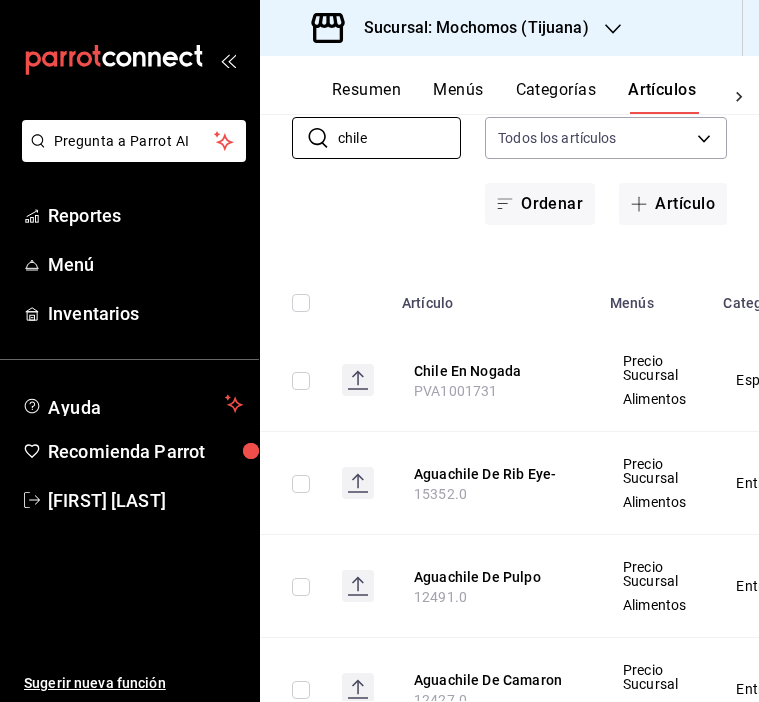scroll, scrollTop: 285, scrollLeft: 0, axis: vertical 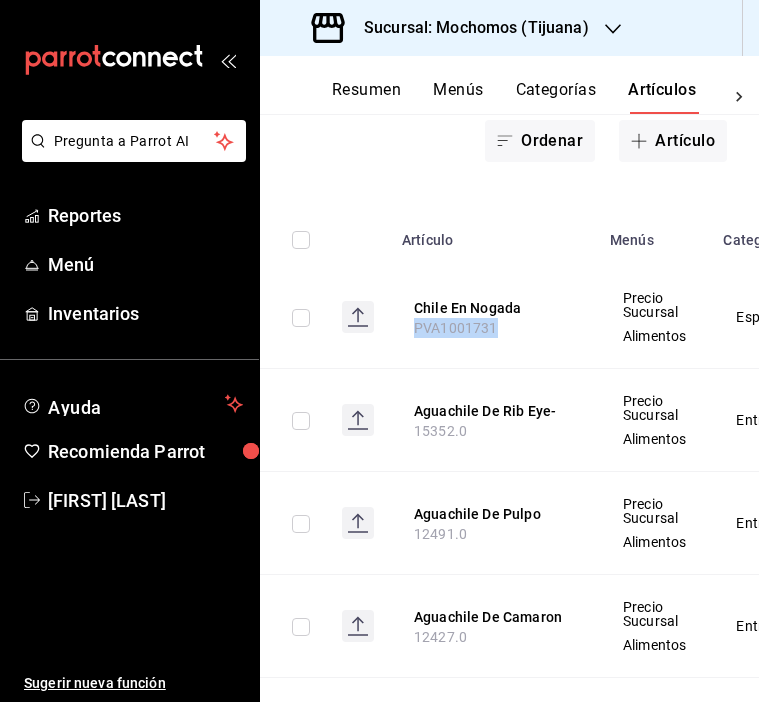 drag, startPoint x: 497, startPoint y: 351, endPoint x: 369, endPoint y: 351, distance: 128 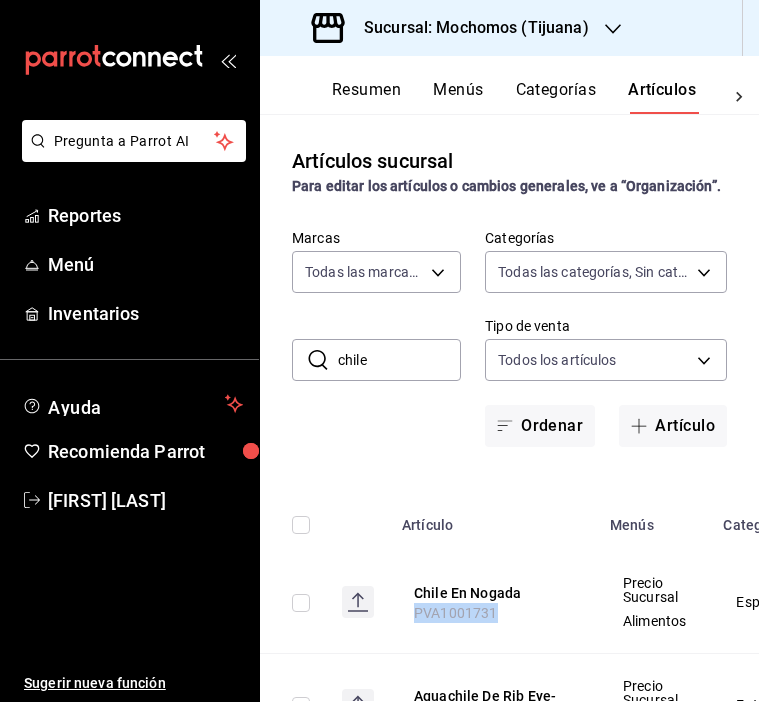 scroll, scrollTop: 0, scrollLeft: 0, axis: both 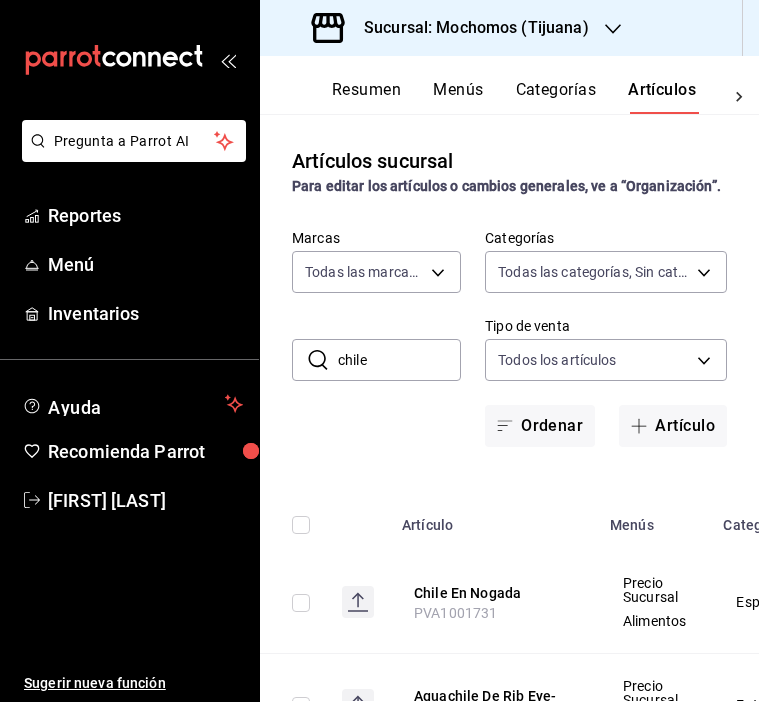 drag, startPoint x: 370, startPoint y: 380, endPoint x: 268, endPoint y: 380, distance: 102 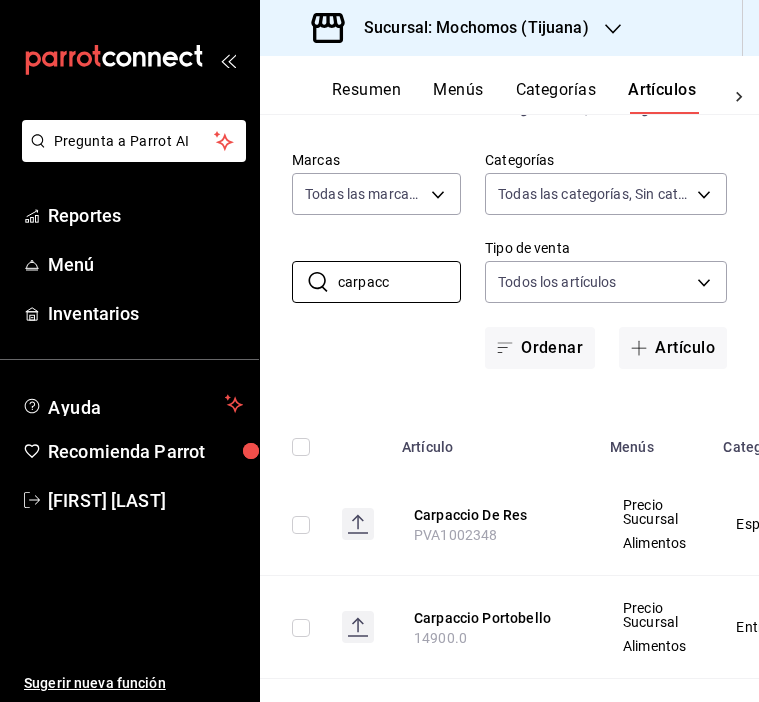 scroll, scrollTop: 172, scrollLeft: 0, axis: vertical 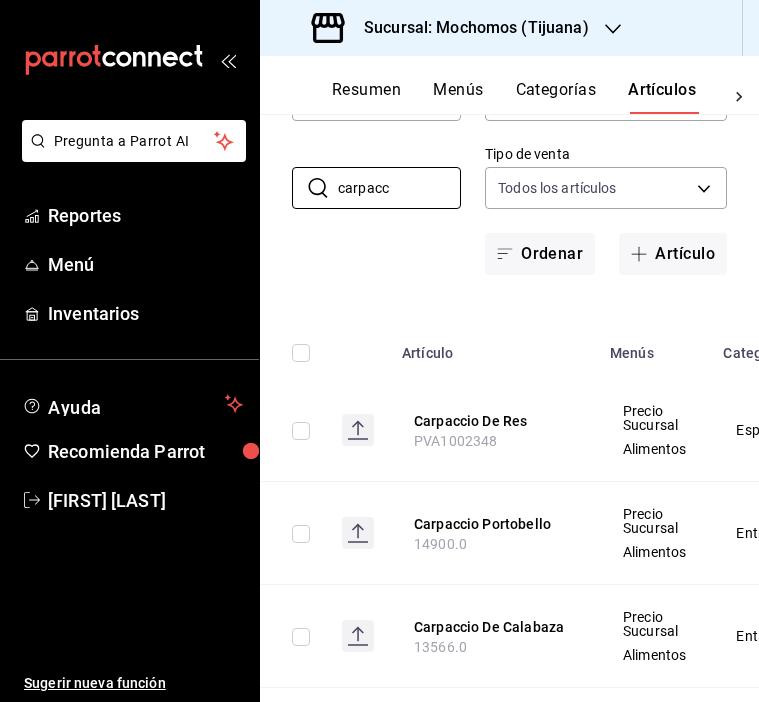 type on "carpacc" 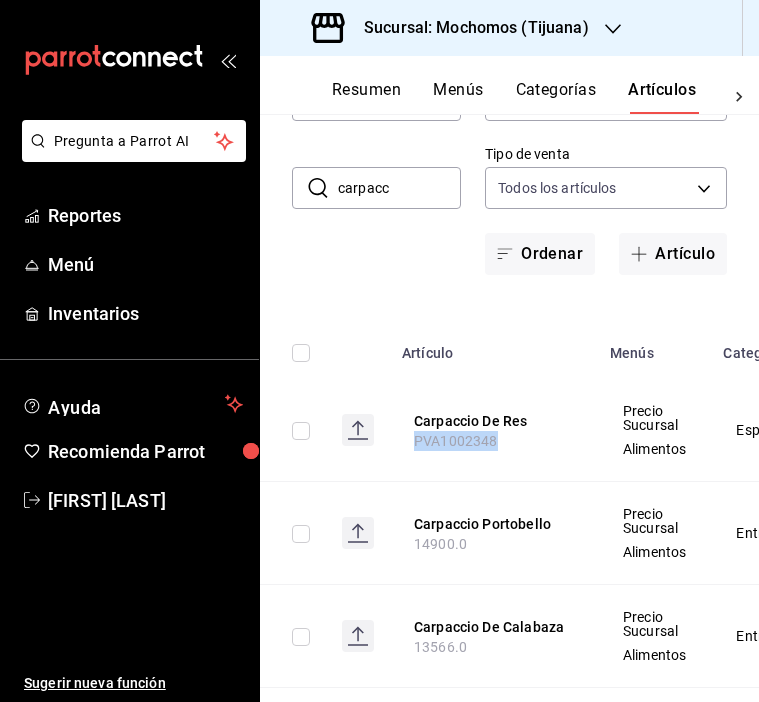 drag, startPoint x: 495, startPoint y: 463, endPoint x: 369, endPoint y: 463, distance: 126 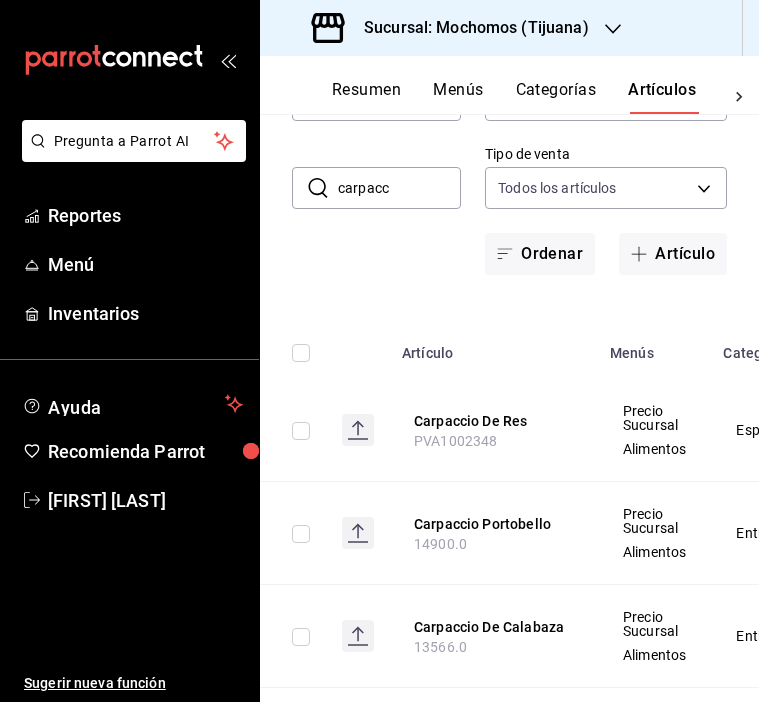 click on "Sucursal: Mochomos (Tijuana)" at bounding box center (468, 28) 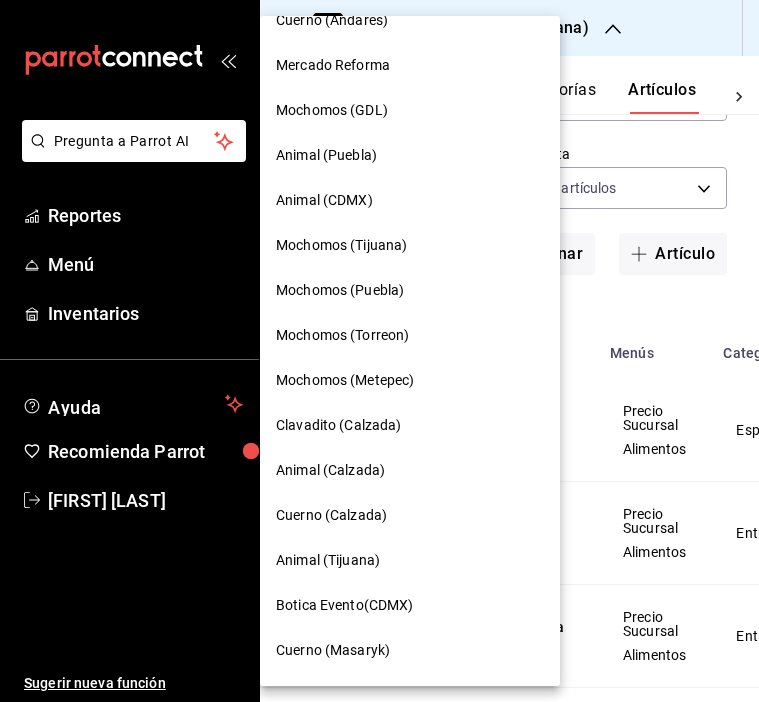 scroll, scrollTop: 33, scrollLeft: 0, axis: vertical 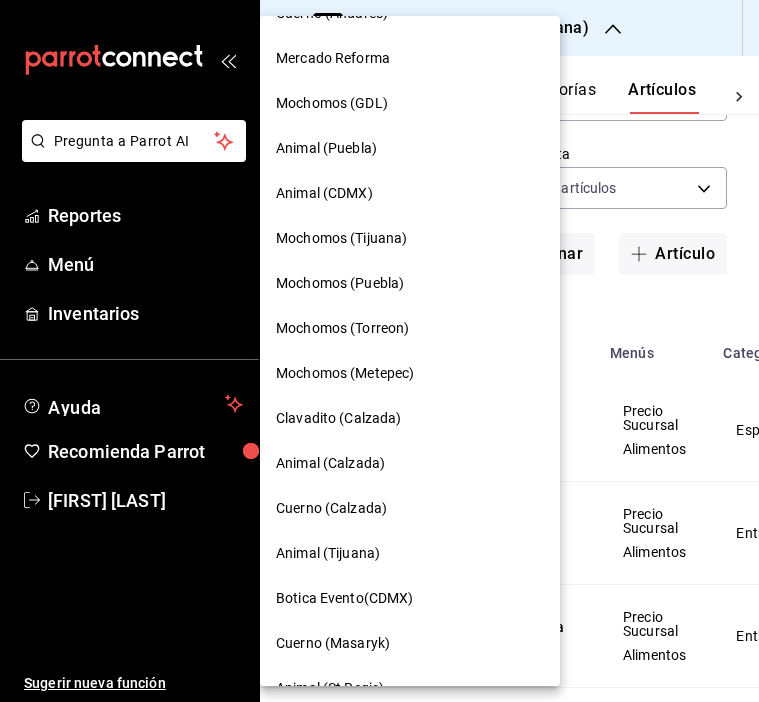 click on "Cuerno (Calzada)" at bounding box center [331, 508] 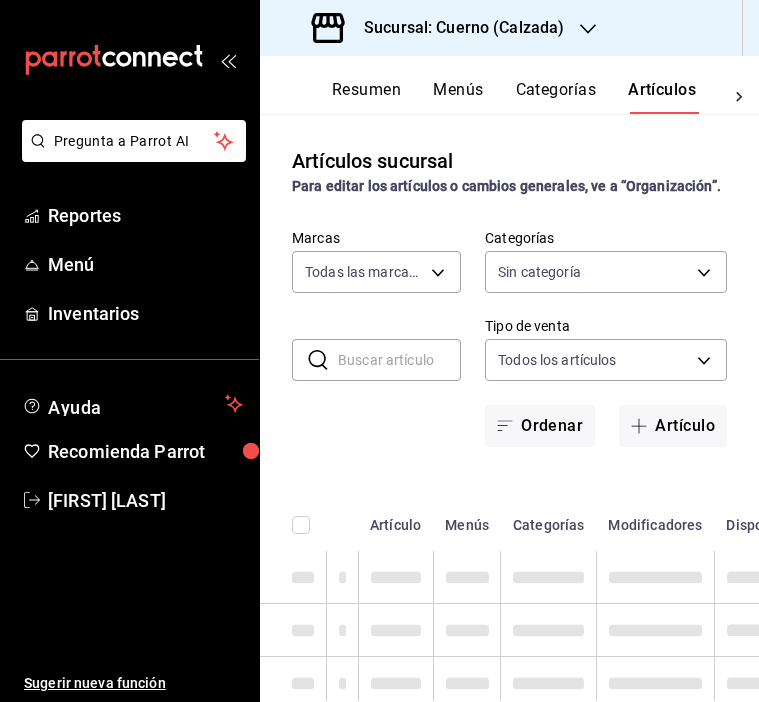 type on "b7ae777b-2dfc-42e0-9650-6cefdf37a424,c000f1c0-fb9f-4016-8e6a-f0d1e83e893d" 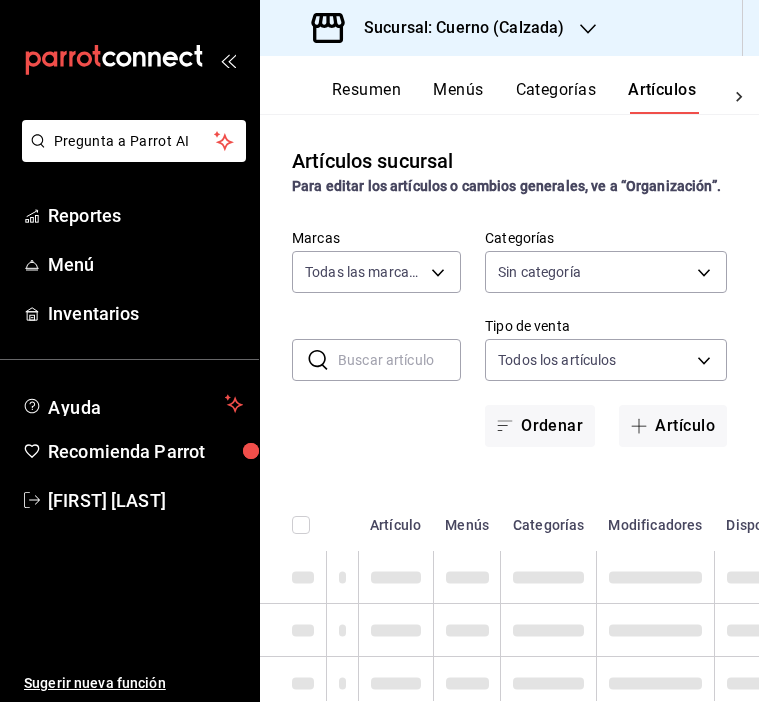 click at bounding box center (399, 360) 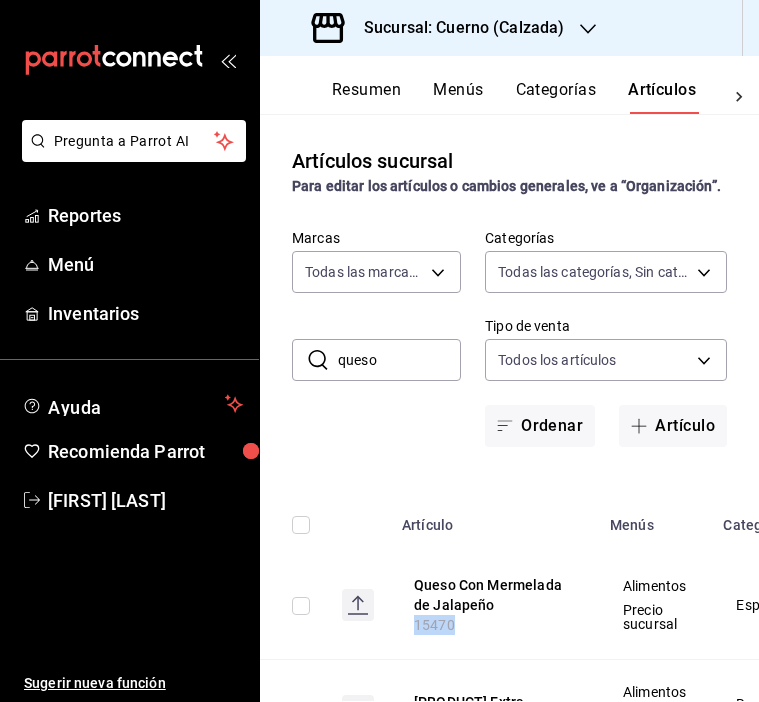 drag, startPoint x: 455, startPoint y: 645, endPoint x: 402, endPoint y: 645, distance: 53 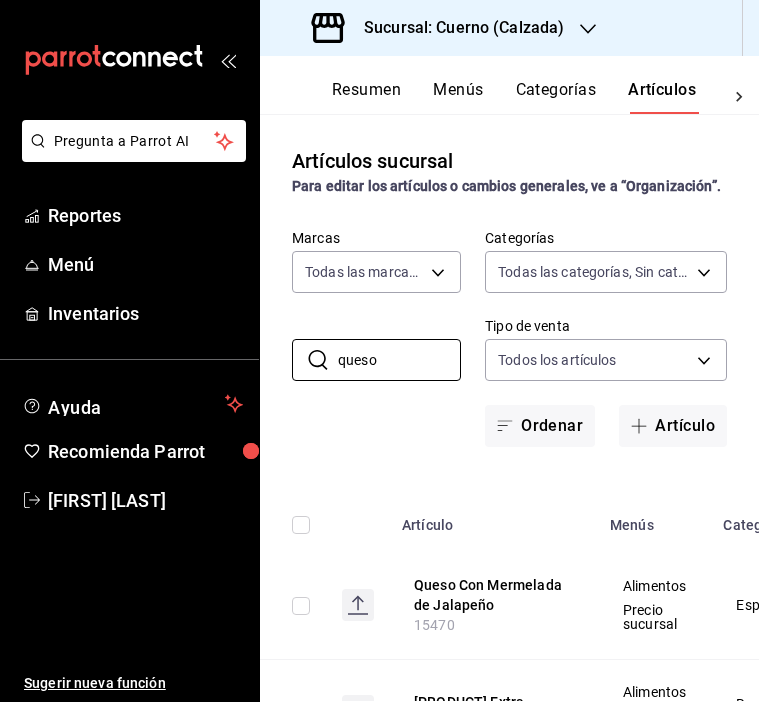 drag, startPoint x: 377, startPoint y: 383, endPoint x: 282, endPoint y: 383, distance: 95 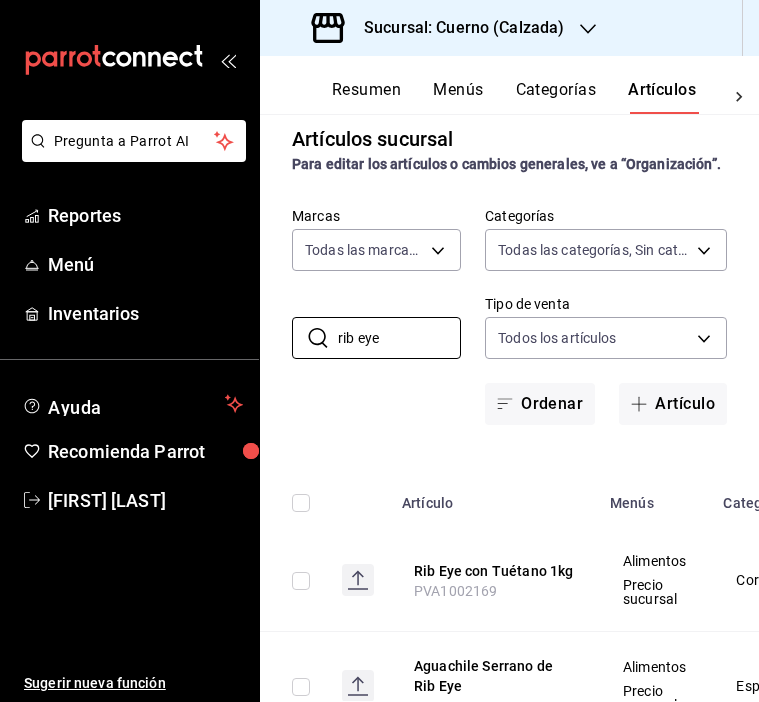scroll, scrollTop: 37, scrollLeft: 0, axis: vertical 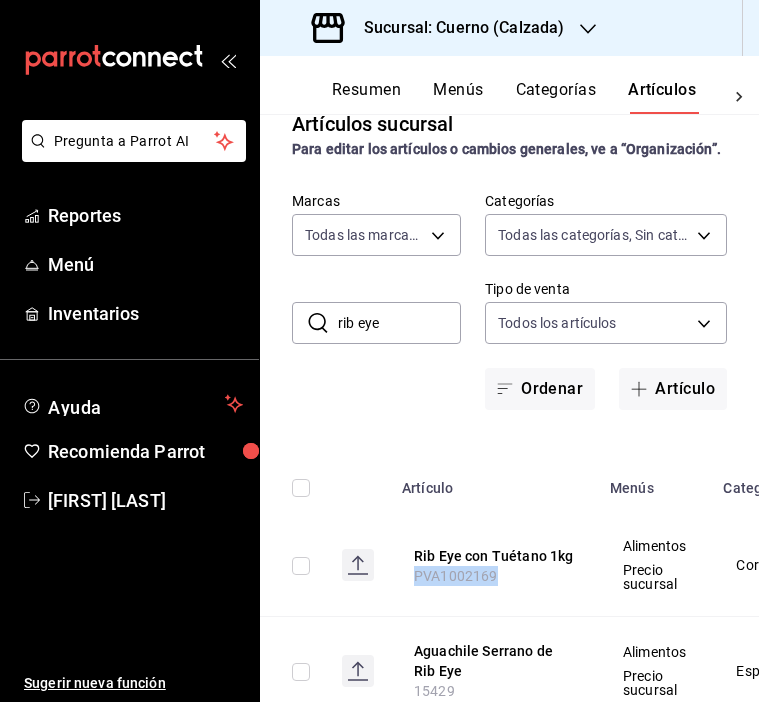 drag, startPoint x: 494, startPoint y: 598, endPoint x: 401, endPoint y: 598, distance: 93 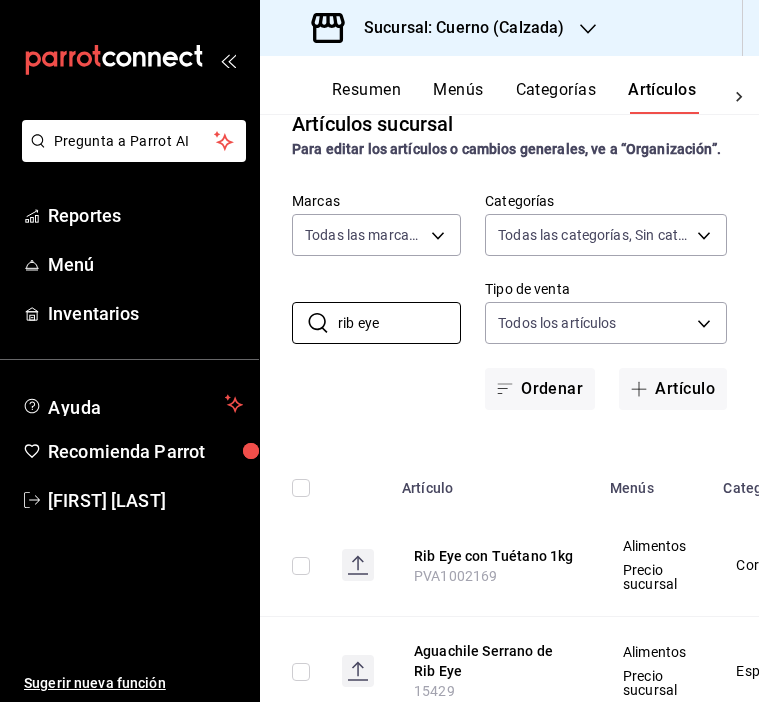 drag, startPoint x: 380, startPoint y: 345, endPoint x: 281, endPoint y: 345, distance: 99 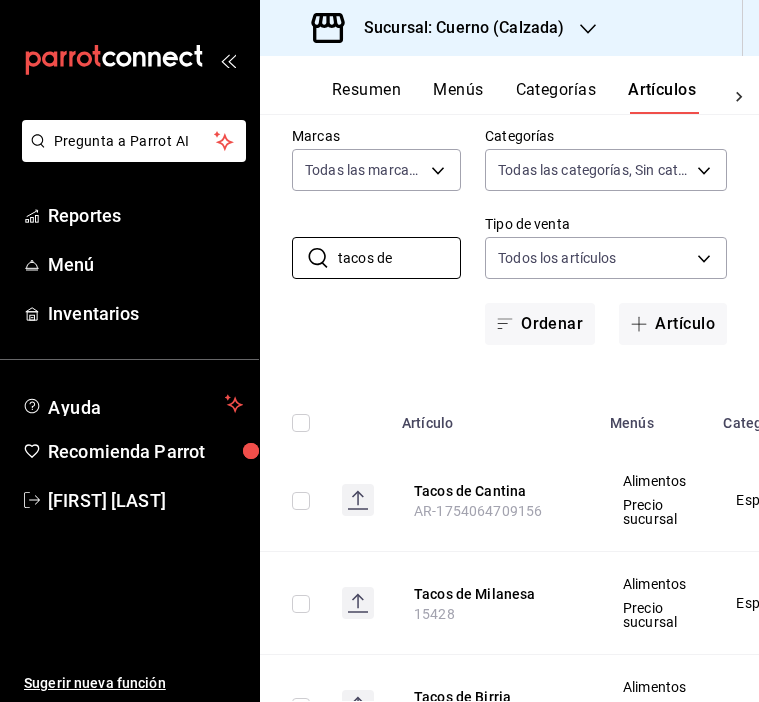 scroll, scrollTop: 103, scrollLeft: 0, axis: vertical 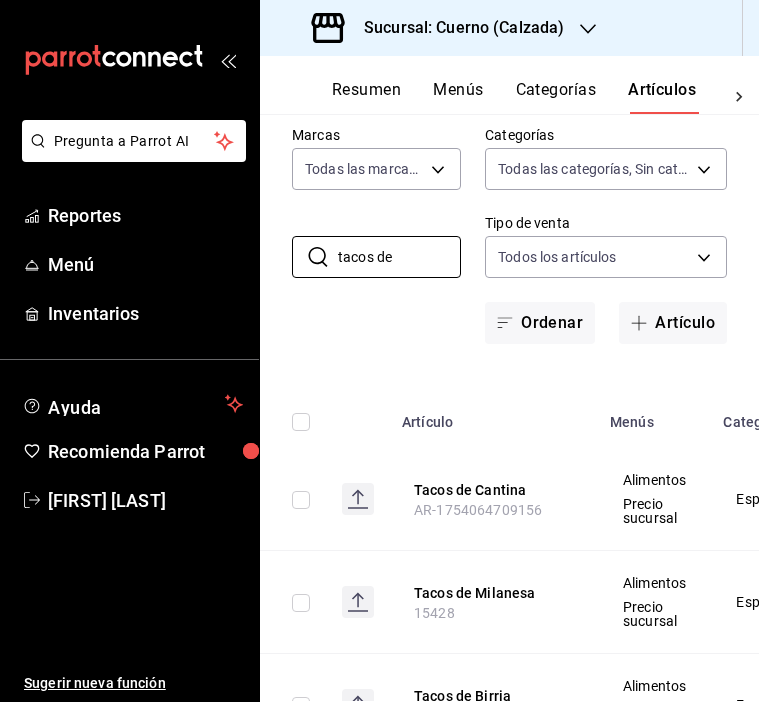 type on "tacos de" 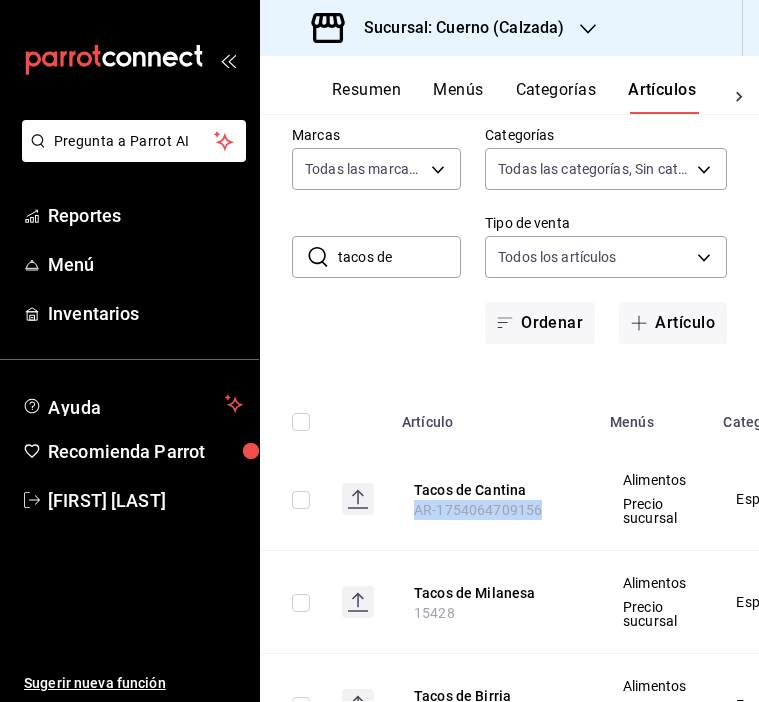 drag, startPoint x: 538, startPoint y: 532, endPoint x: 387, endPoint y: 531, distance: 151.00331 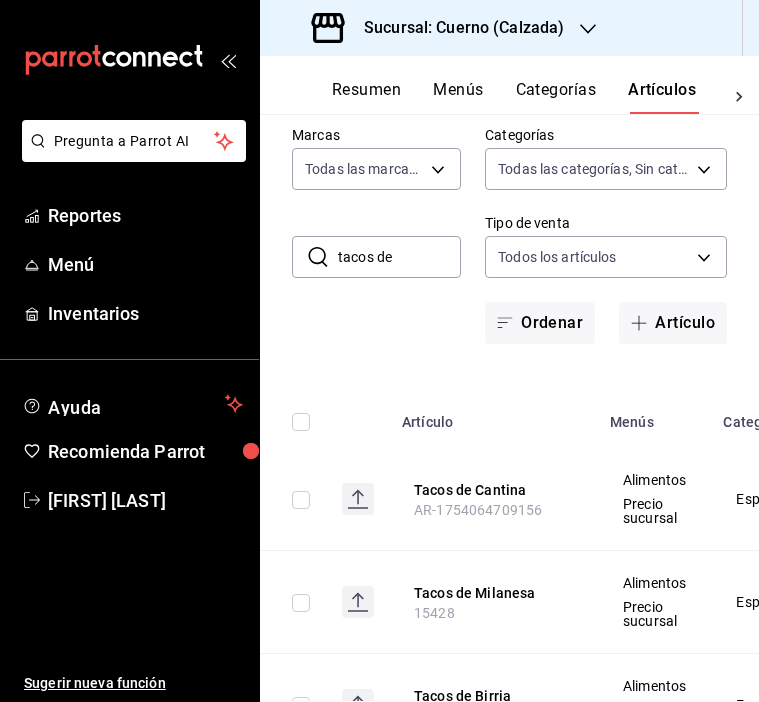 click on "Sucursal: Cuerno (Calzada)" at bounding box center [456, 28] 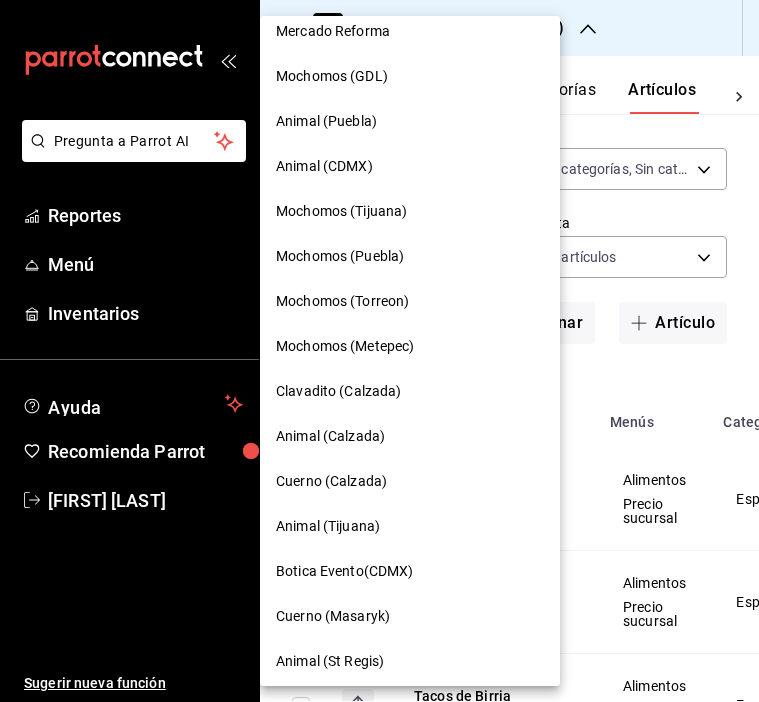 scroll, scrollTop: 68, scrollLeft: 0, axis: vertical 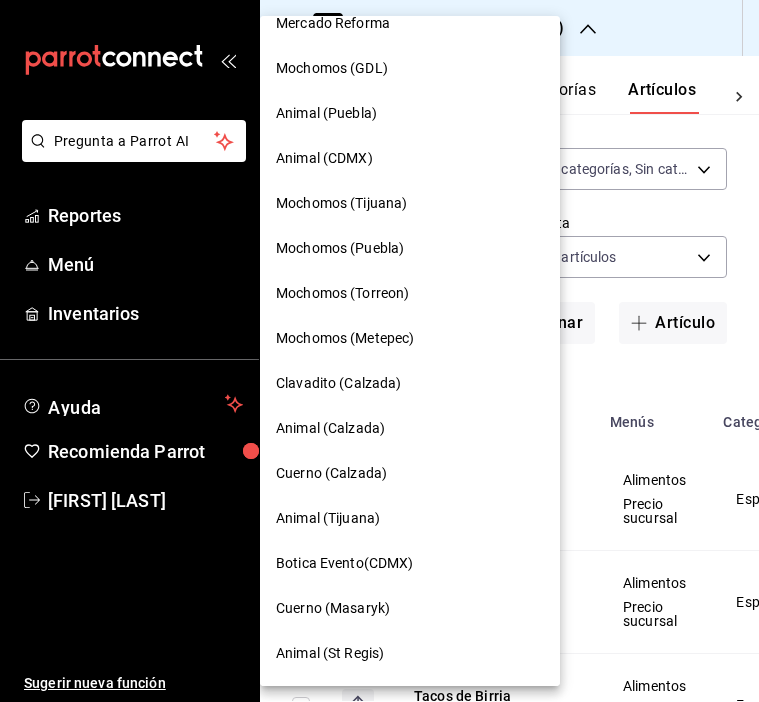 click on "Animal (Calzada)" at bounding box center [330, 428] 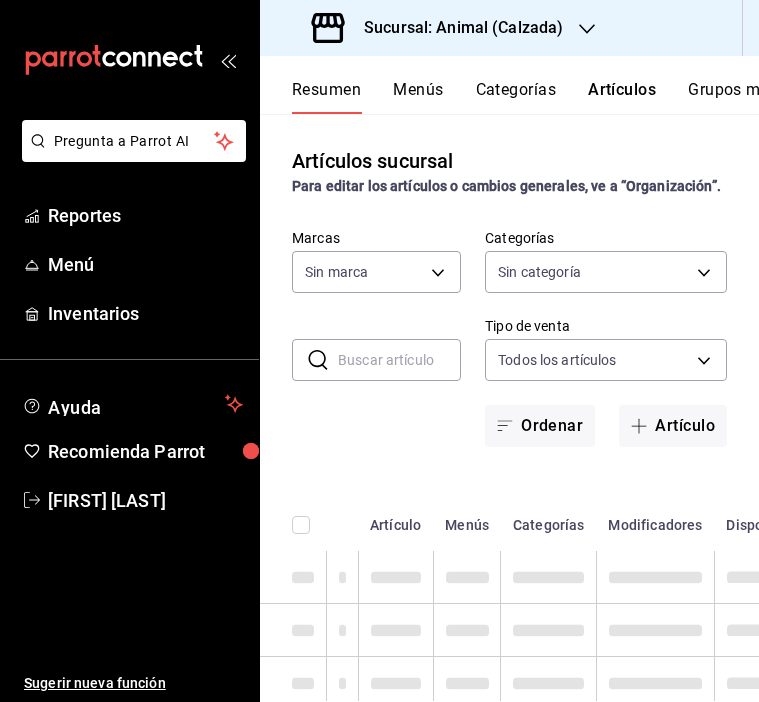 type on "b7ae777b-2dfc-42e0-9650-6cefdf37a424,c000f1c0-fb9f-4016-8e6a-f0d1e83e893d" 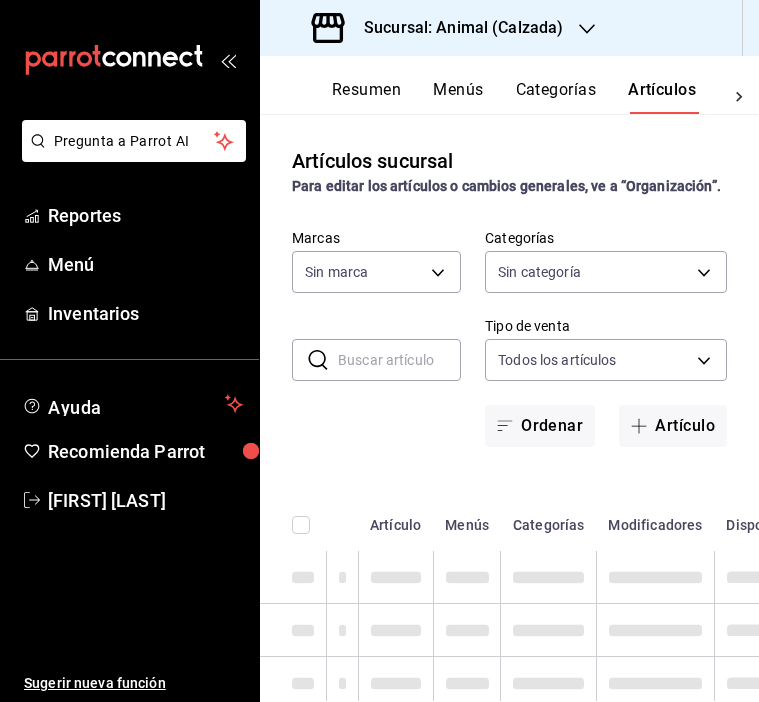 click at bounding box center (399, 360) 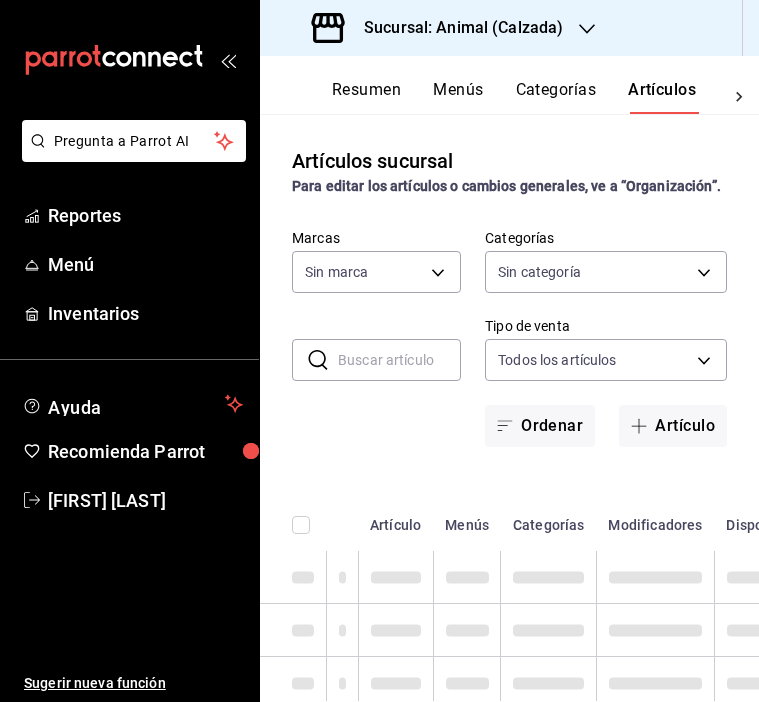 type on "e26472f3-9262-489d-bcba-4c6b034529c7" 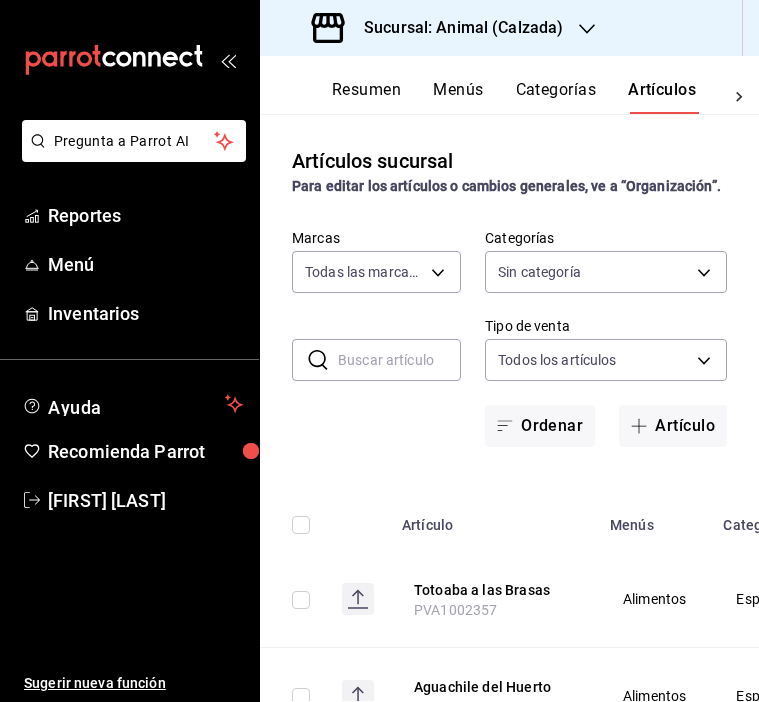 type on "5d35a5f4-3063-4397-a550-a8f4eca83956,9bcdf976-3d2d-44f2-8aa2-d656f6bc4aaa,d84f426e-d2e5-4511-9ae4-40af035af2a2,6976e655-d2a1-4fb6-ae69-c0ce86e4f2ae,c426cf52-47ec-4c8e-9475-91055907c768,cd144c8d-015e-4274-8c5a-043af16936e7,08da48e9-09bd-47a5-8cb2-ffa6543befab,c0df6b03-d63e-4bb3-846a-f5e089ecba02,5dc2ff02-1e27-4c34-bf65-ce1f7bd08c5b,251796a5-de53-4bca-9091-bf78e383e444,4d2c280a-32cb-48a9-b46b-4d57e4aa738f,f17aea32-4bce-49c9-ae90-6a03b7db19ab,3914e70e-1ac9-4ef9-8f95-f03ee7106d39,675ddb07-38ce-4a79-a65f-89159c5c2132,7fc5954b-9a58-413c-a860-42aff7a050df,9730c337-3f94-4a33-8ed2-6a626f7d18ba,2848e049-1db2-40cc-8f96-b84f85728c33,7251d241-4670-4afb-b0d2-e451c4c5a6c3,0f1aba61-69e7-4fa3-a96a-8790d3b44a29,bff1949e-324f-42f4-8edc-e2fbb45b05e3,f92d747c-bb9a-4583-ae99-794422ccac28,672b3aff-f77f-4960-8403-af71e5e5f3b2,4a943b99-8e29-4d36-bd50-8dedafded33c,f8e2b129-546c-42ac-97b5-99b0ba61cd59,26f22df5-c6ad-4f07-95ac-867dd0228c59,1db74f1d-b992-42e8-9611-ab49c7bb5ffa,096453d8-8dc9-45b5-8e4c-9df9a7c4b8f7,e9c61de2-1b34-4fcb-bd2..." 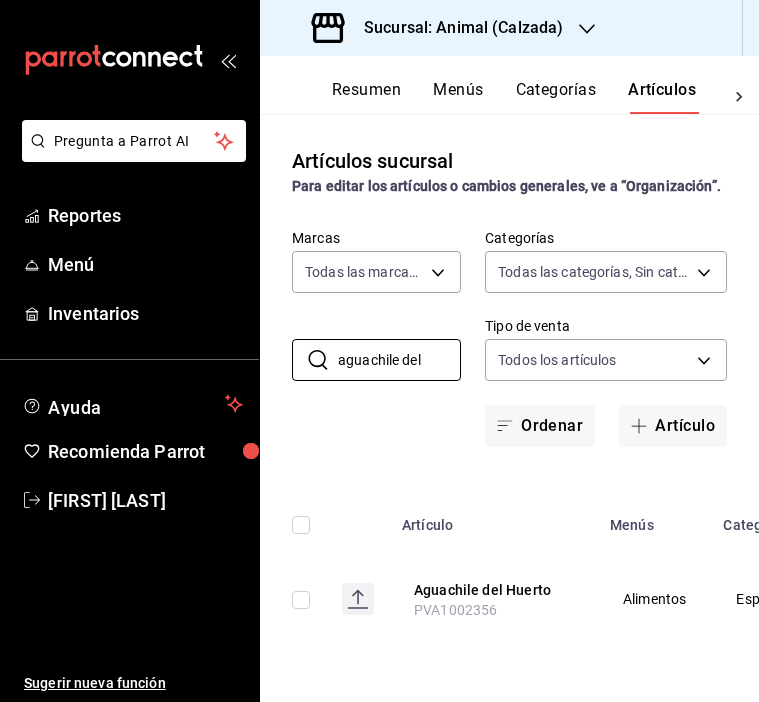 scroll, scrollTop: 15, scrollLeft: 0, axis: vertical 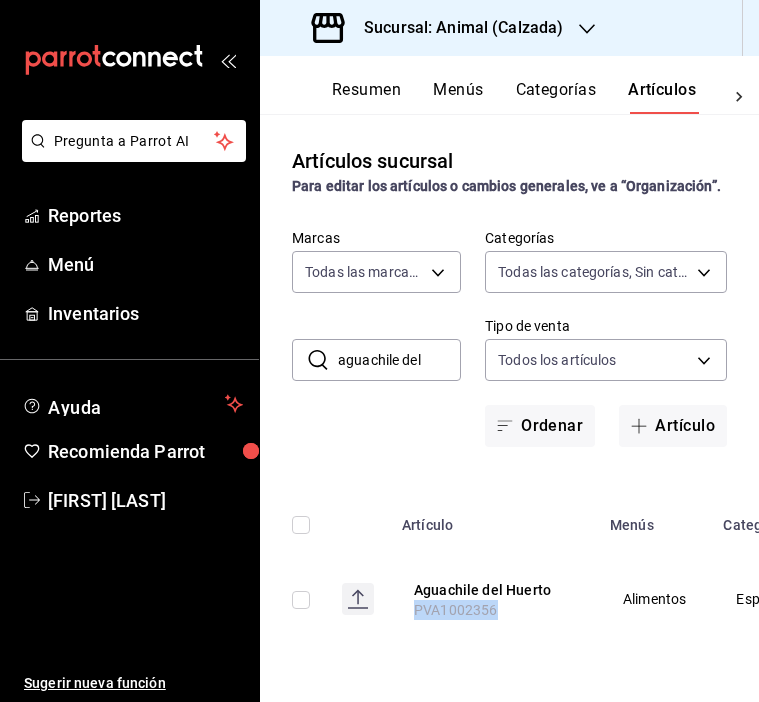 drag, startPoint x: 494, startPoint y: 615, endPoint x: 380, endPoint y: 615, distance: 114 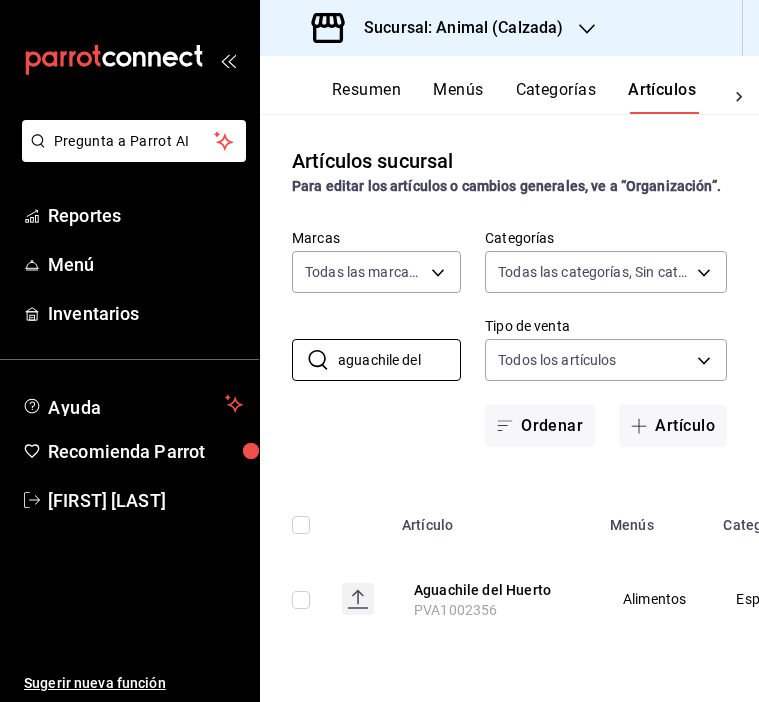 drag, startPoint x: 430, startPoint y: 369, endPoint x: 284, endPoint y: 369, distance: 146 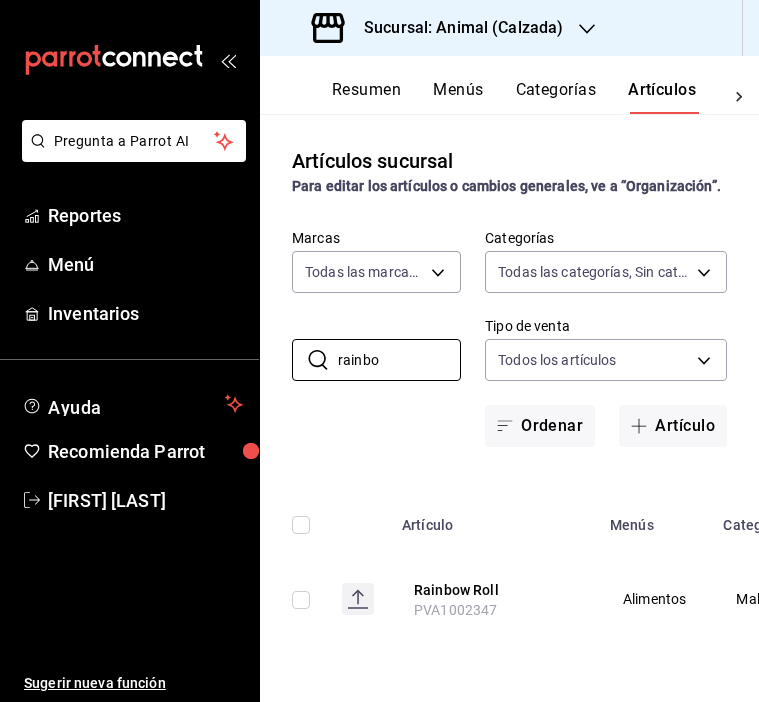 scroll, scrollTop: 0, scrollLeft: 0, axis: both 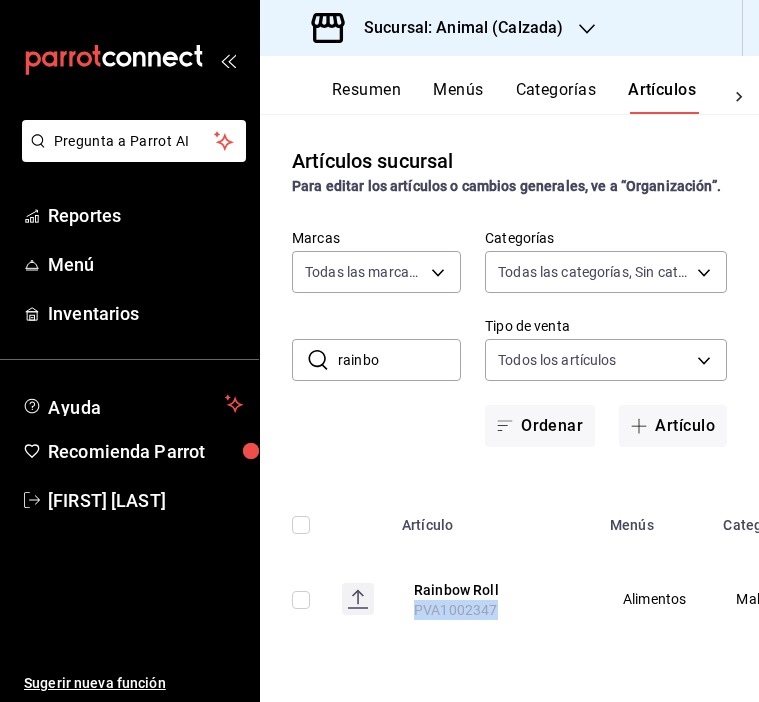 drag, startPoint x: 495, startPoint y: 616, endPoint x: 359, endPoint y: 616, distance: 136 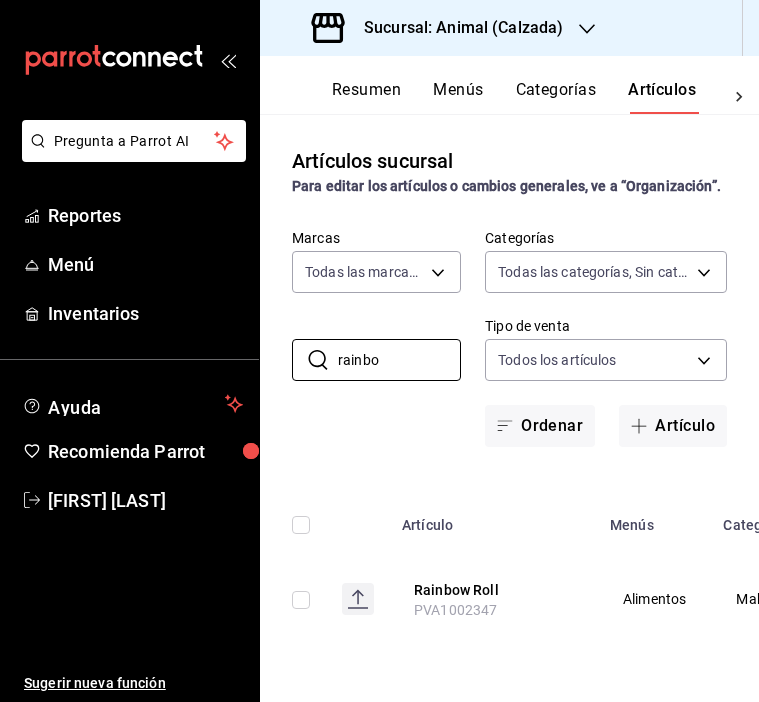 drag, startPoint x: 379, startPoint y: 367, endPoint x: 280, endPoint y: 367, distance: 99 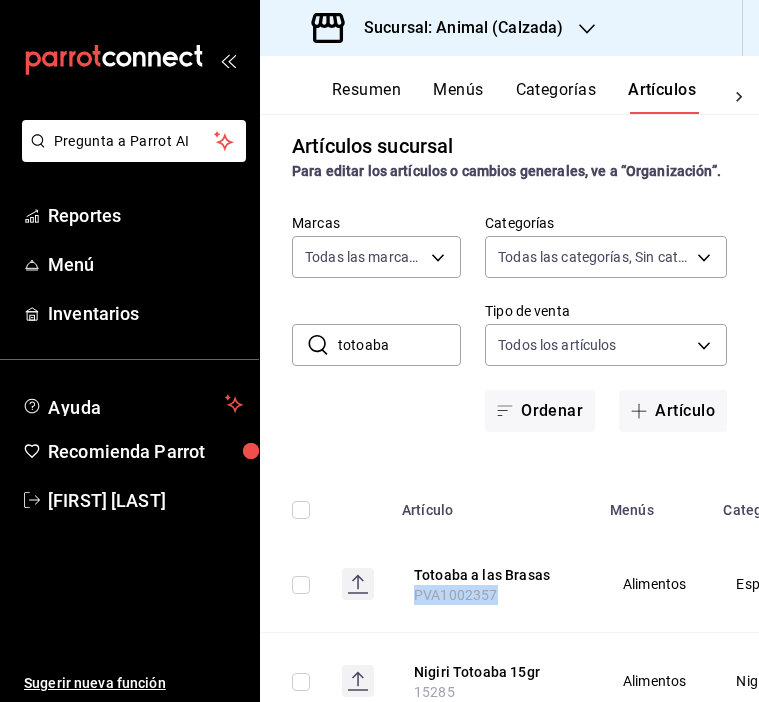 drag, startPoint x: 498, startPoint y: 617, endPoint x: 375, endPoint y: 616, distance: 123.00407 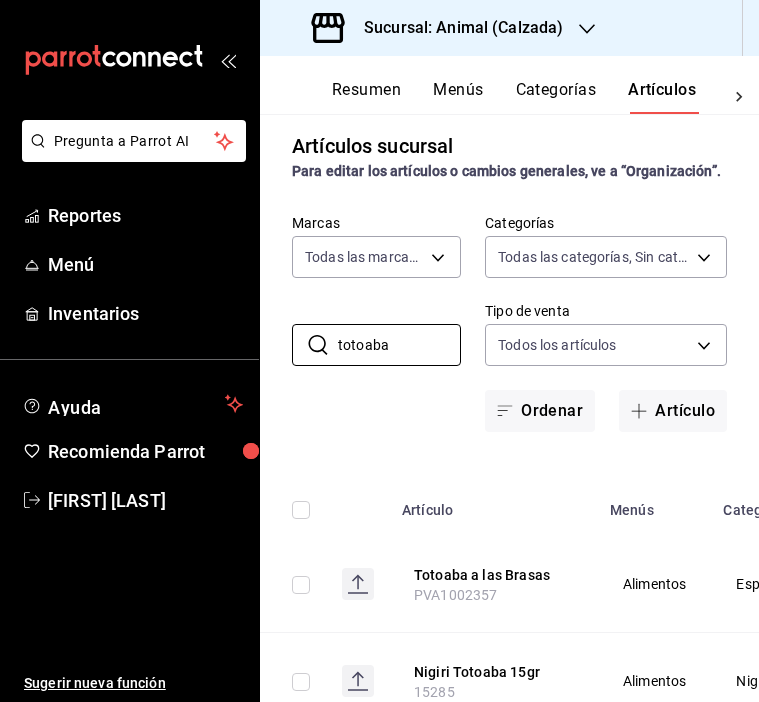 drag, startPoint x: 383, startPoint y: 367, endPoint x: 243, endPoint y: 367, distance: 140 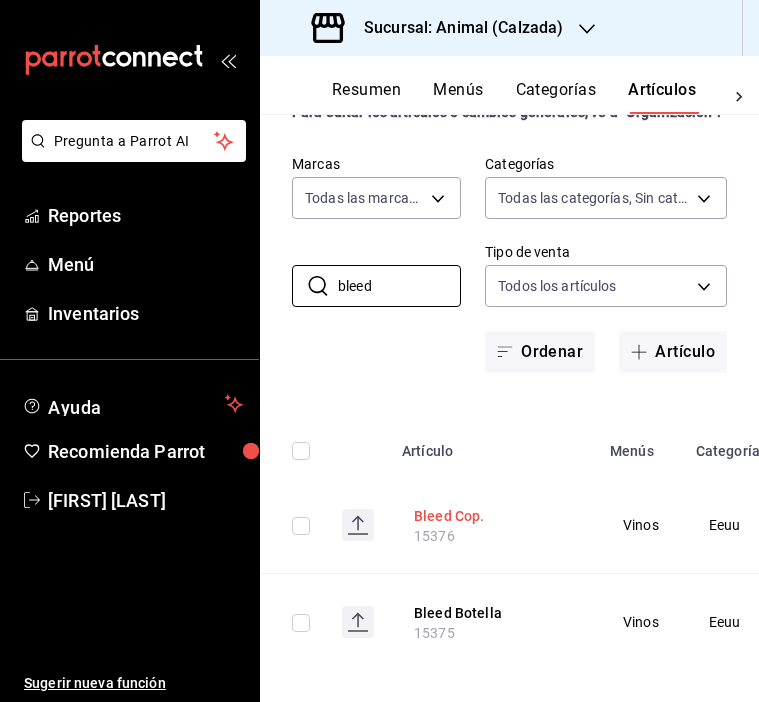 scroll, scrollTop: 91, scrollLeft: 0, axis: vertical 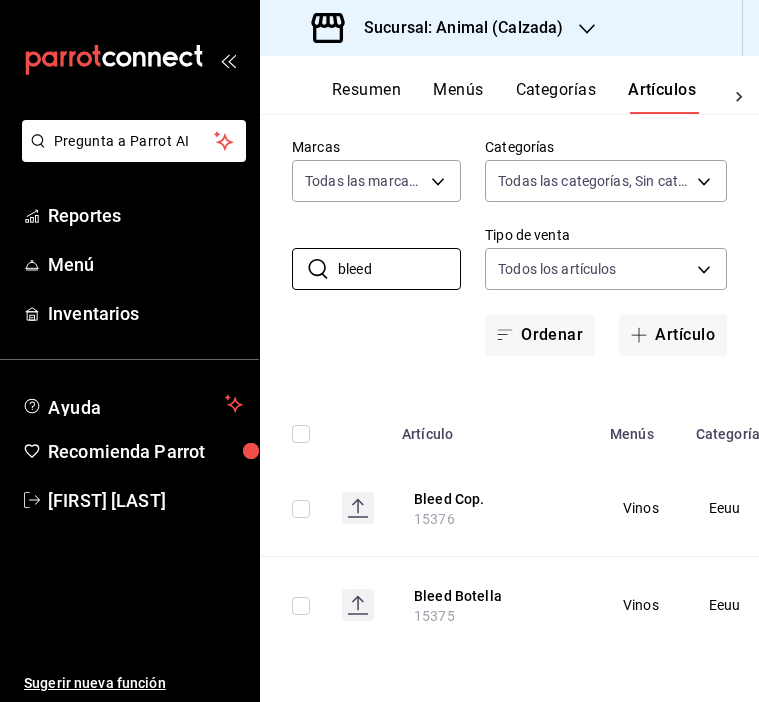 type on "bleed" 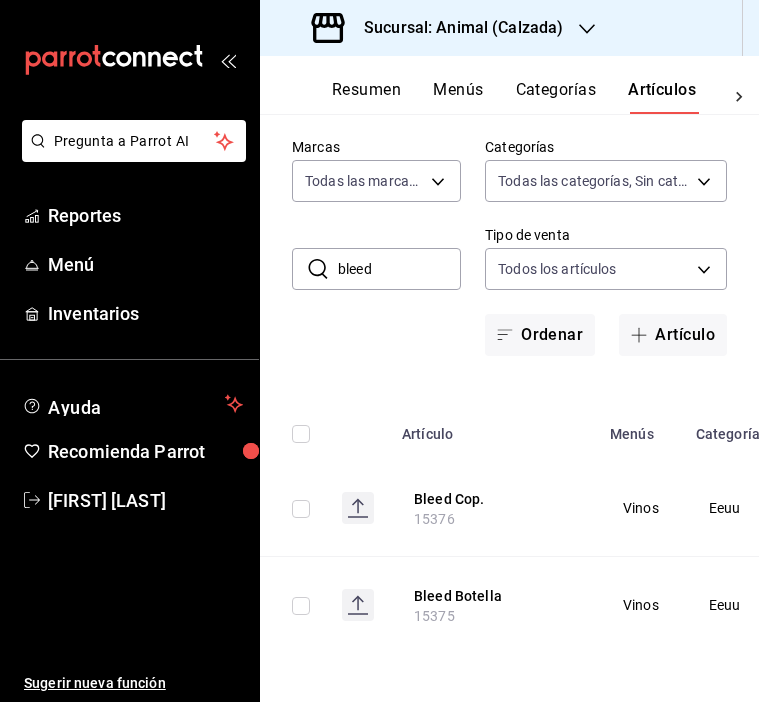 click on "Sucursal: Animal (Calzada)" at bounding box center (455, 28) 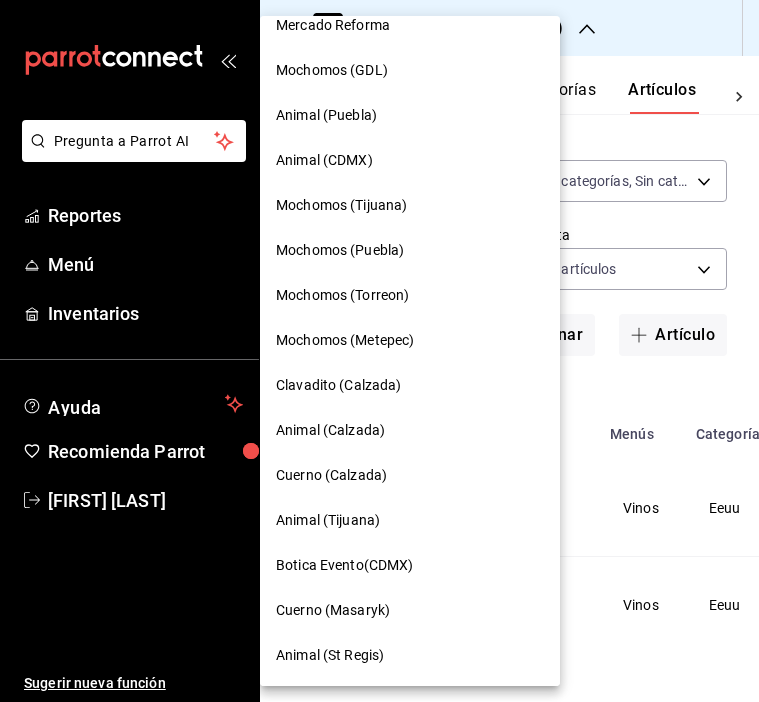scroll, scrollTop: 70, scrollLeft: 0, axis: vertical 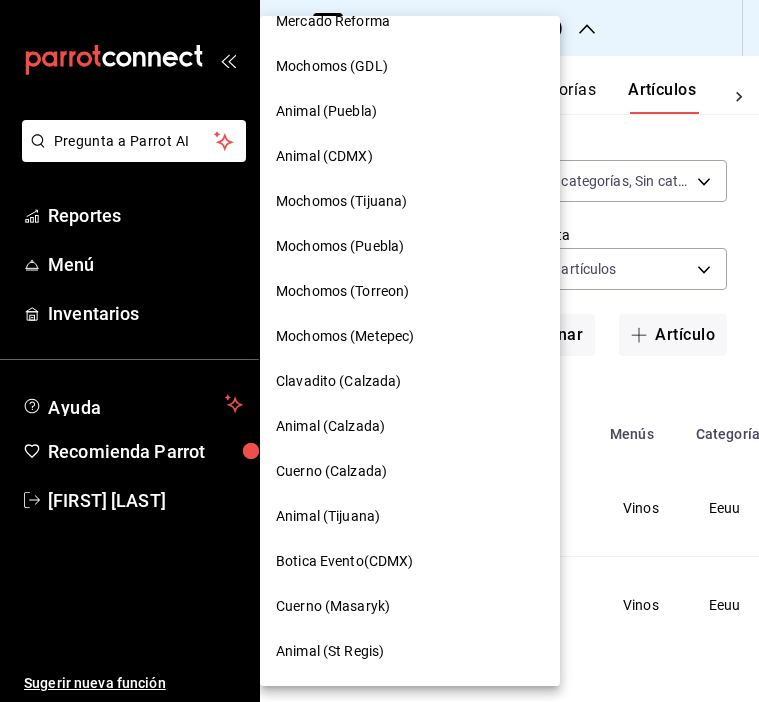 click on "Animal (Tijuana)" at bounding box center [328, 516] 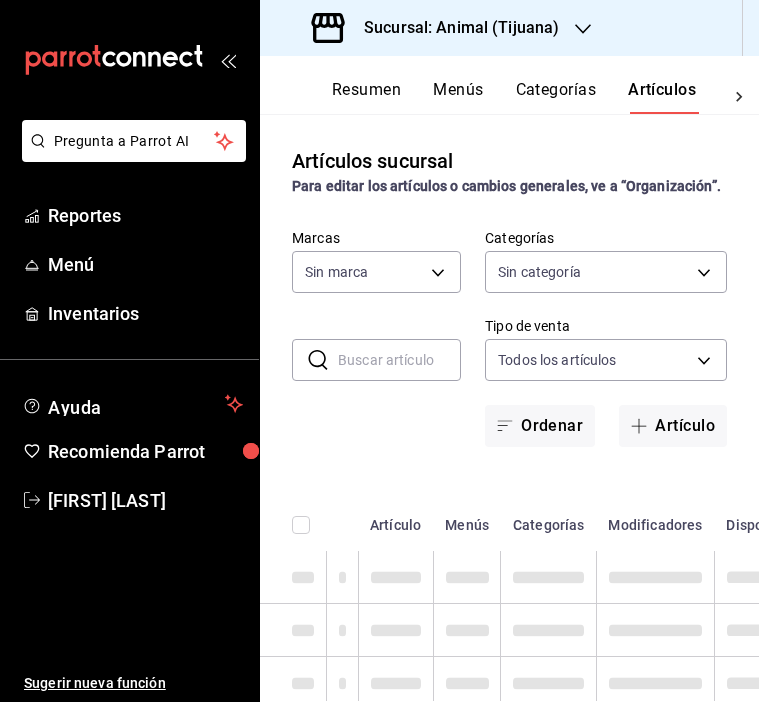 click at bounding box center [399, 360] 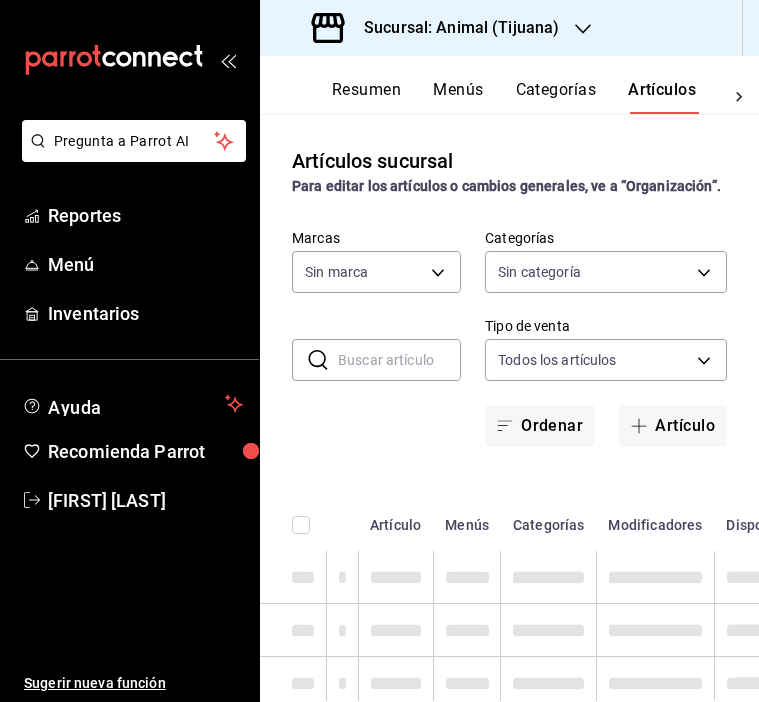 type on "98bba0fd-3ba1-42e0-bfa8-4188b5c89202" 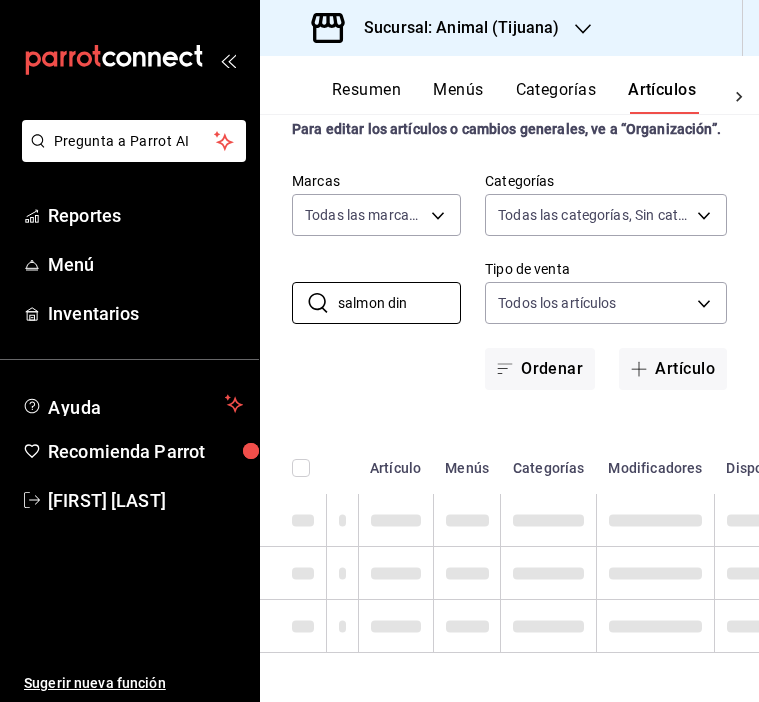 scroll, scrollTop: 78, scrollLeft: 0, axis: vertical 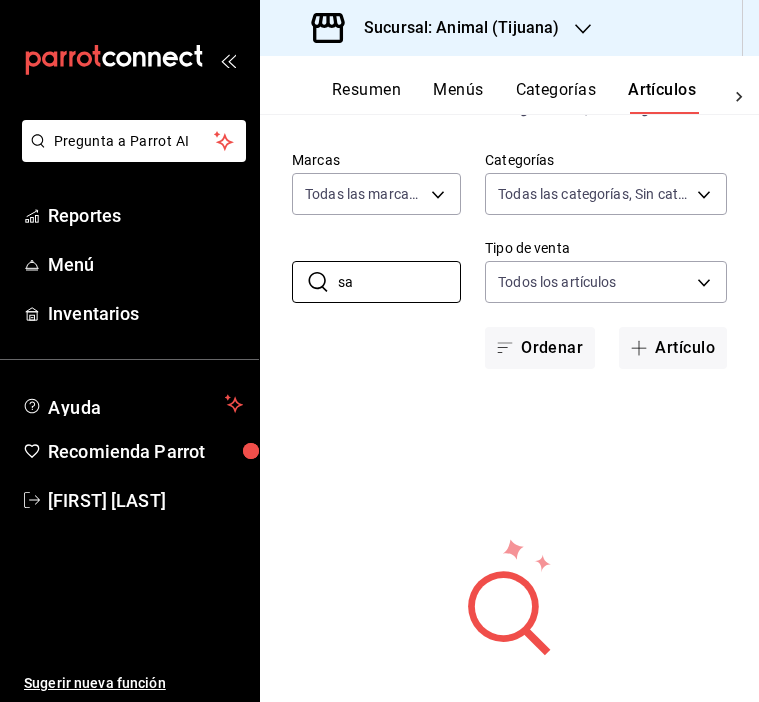 type on "s" 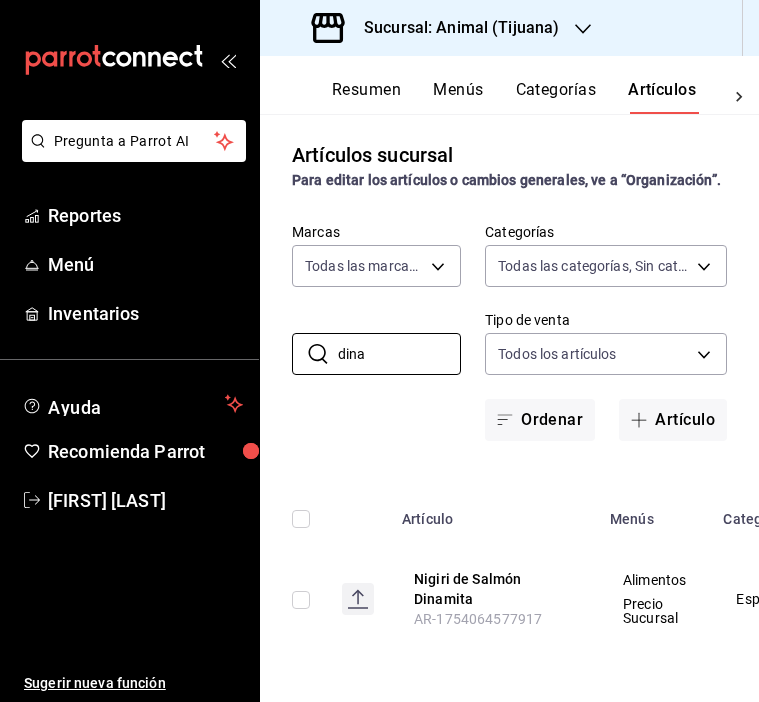 scroll, scrollTop: 27, scrollLeft: 0, axis: vertical 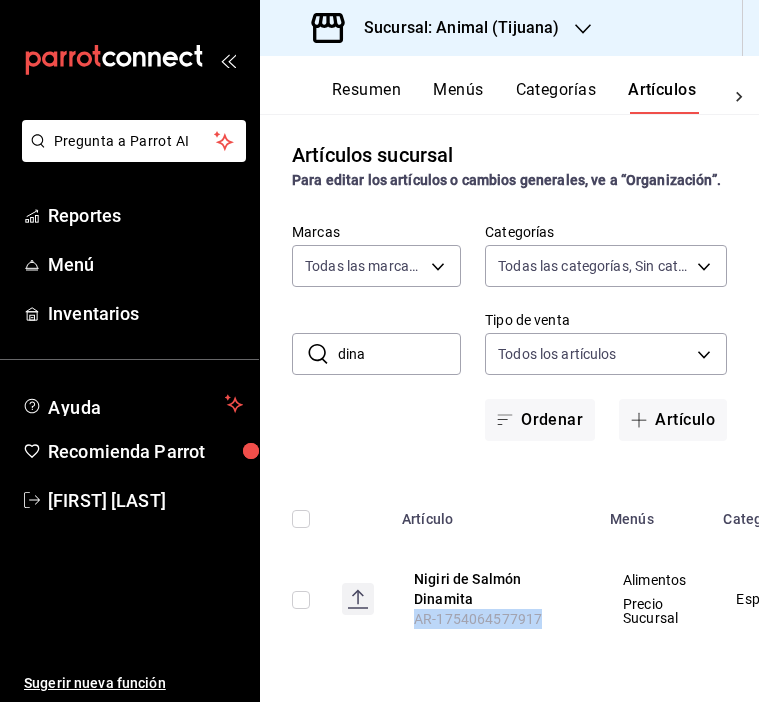 drag, startPoint x: 538, startPoint y: 617, endPoint x: 397, endPoint y: 617, distance: 141 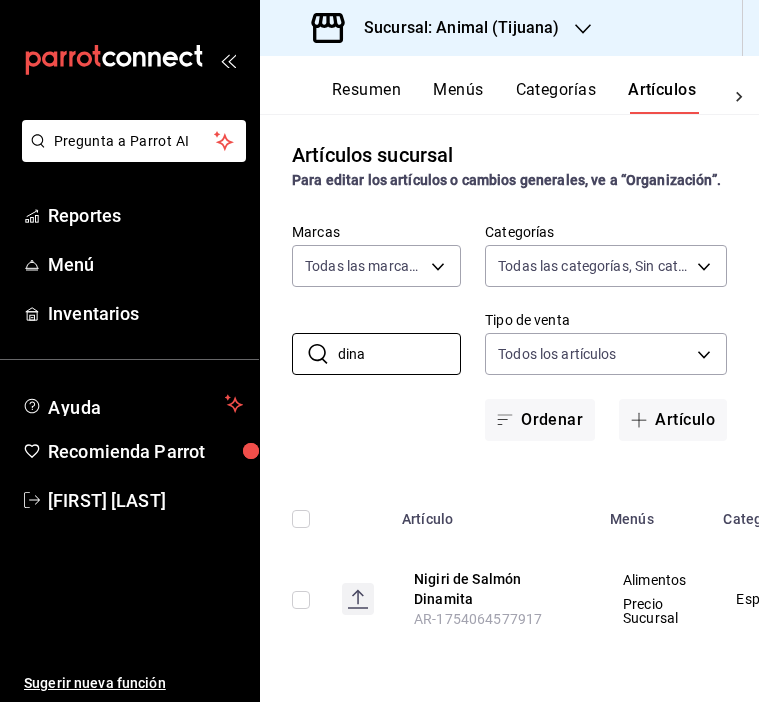 drag, startPoint x: 379, startPoint y: 353, endPoint x: 288, endPoint y: 353, distance: 91 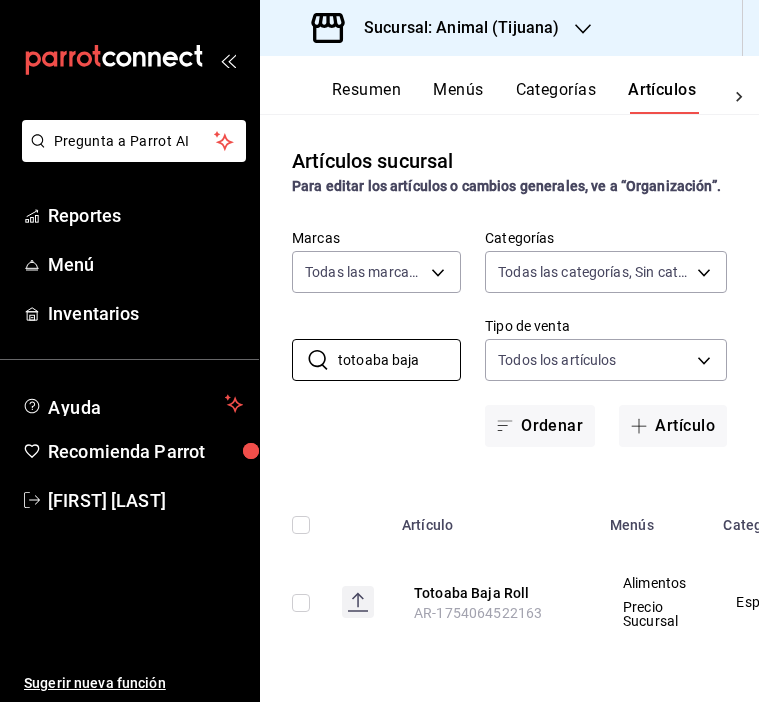 scroll, scrollTop: 21, scrollLeft: 0, axis: vertical 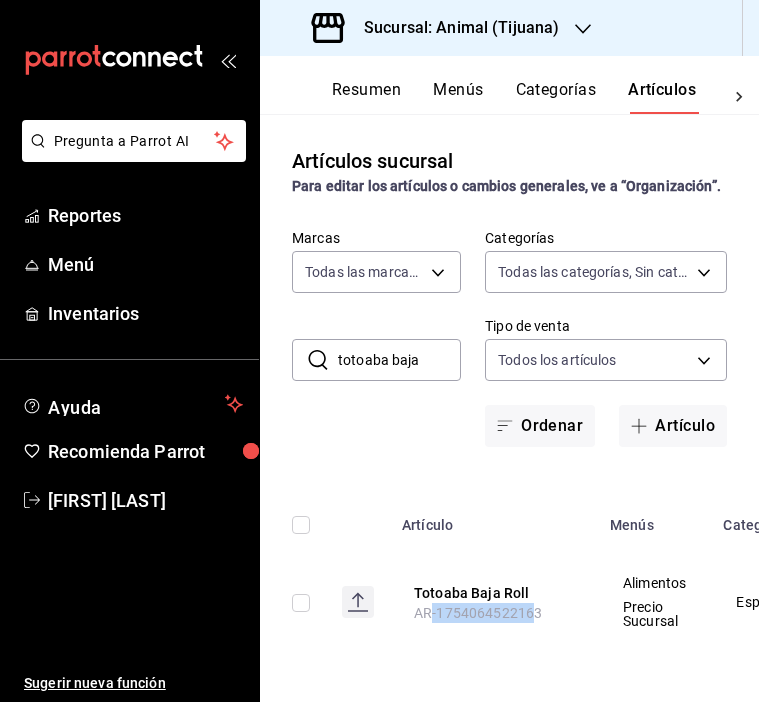 drag, startPoint x: 536, startPoint y: 614, endPoint x: 441, endPoint y: 614, distance: 95 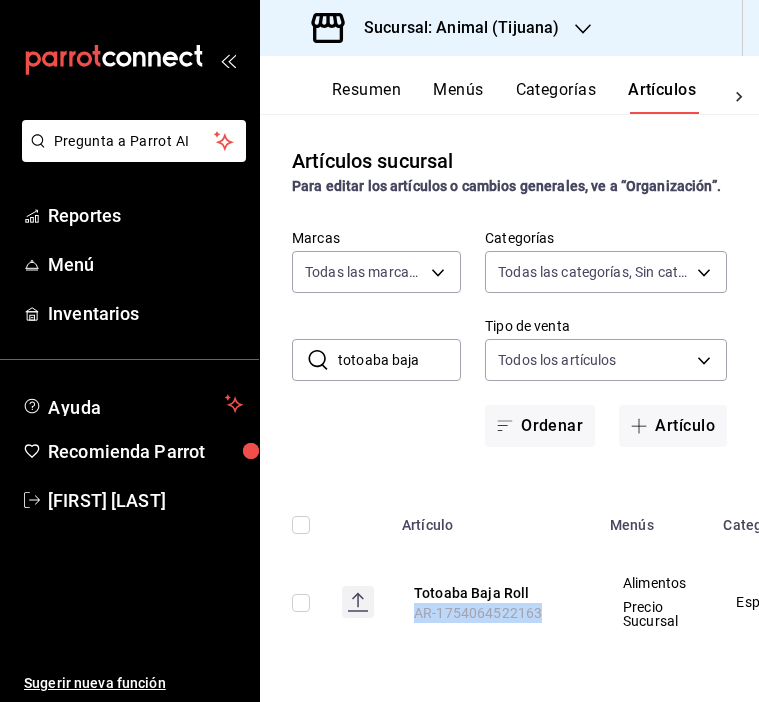 drag, startPoint x: 539, startPoint y: 612, endPoint x: 390, endPoint y: 612, distance: 149 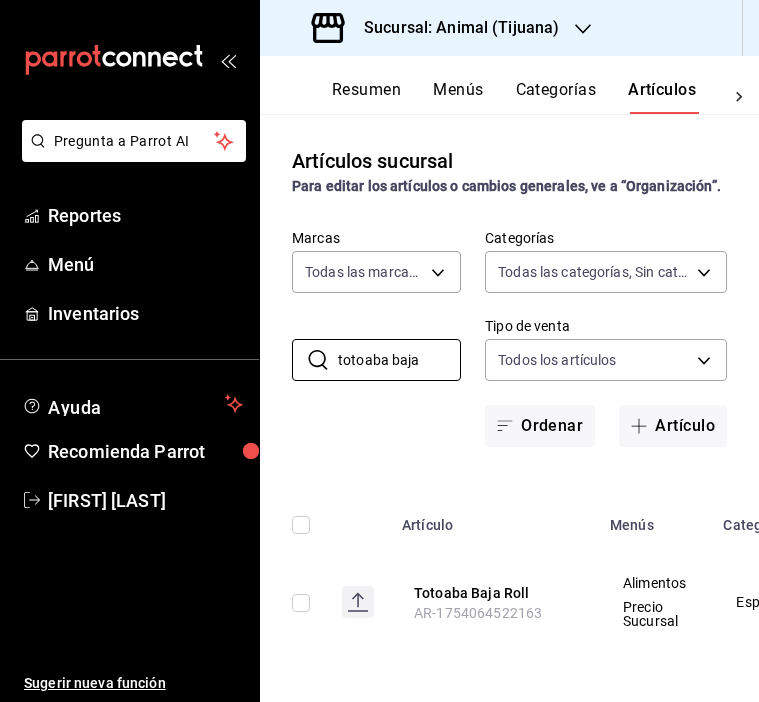 drag, startPoint x: 421, startPoint y: 364, endPoint x: 237, endPoint y: 364, distance: 184 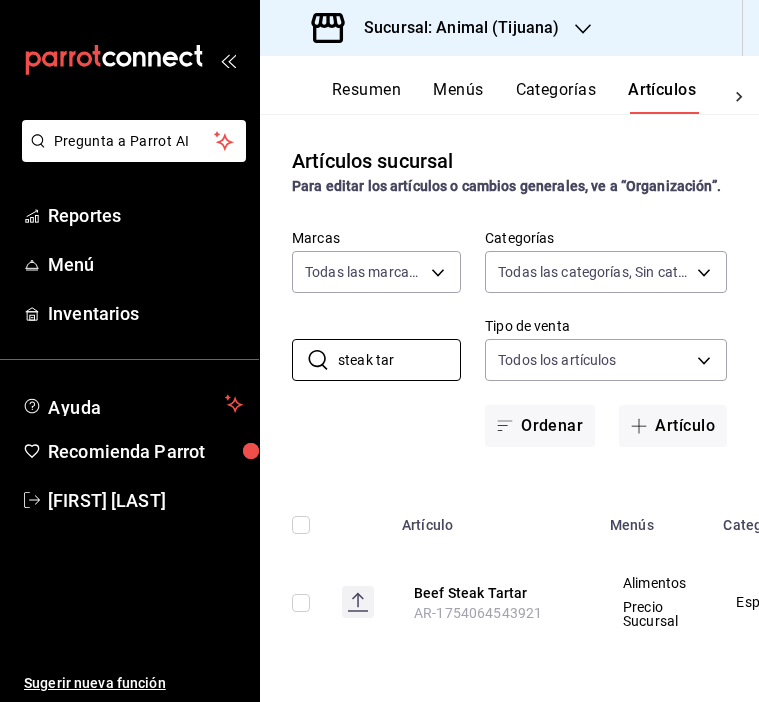 scroll, scrollTop: 21, scrollLeft: 0, axis: vertical 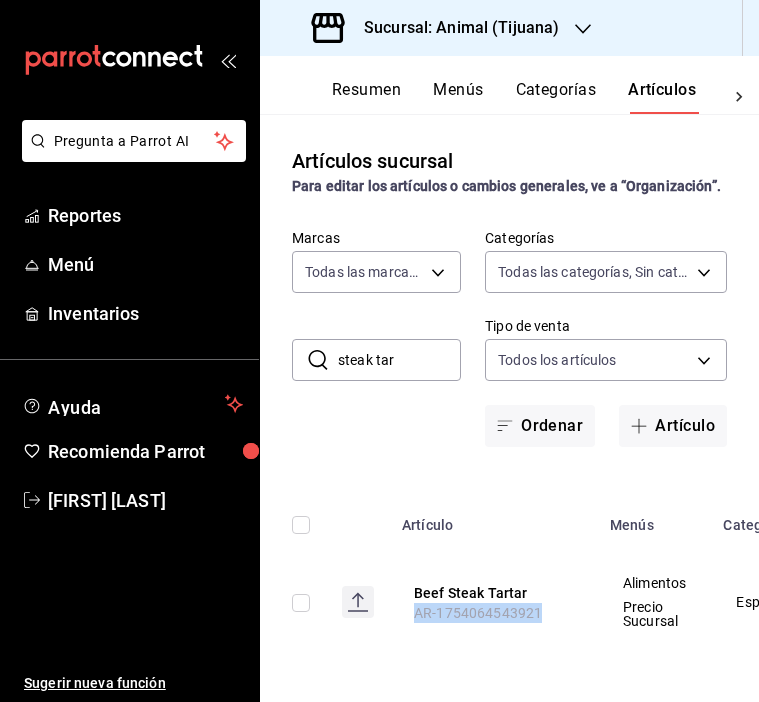 drag, startPoint x: 538, startPoint y: 612, endPoint x: 399, endPoint y: 612, distance: 139 